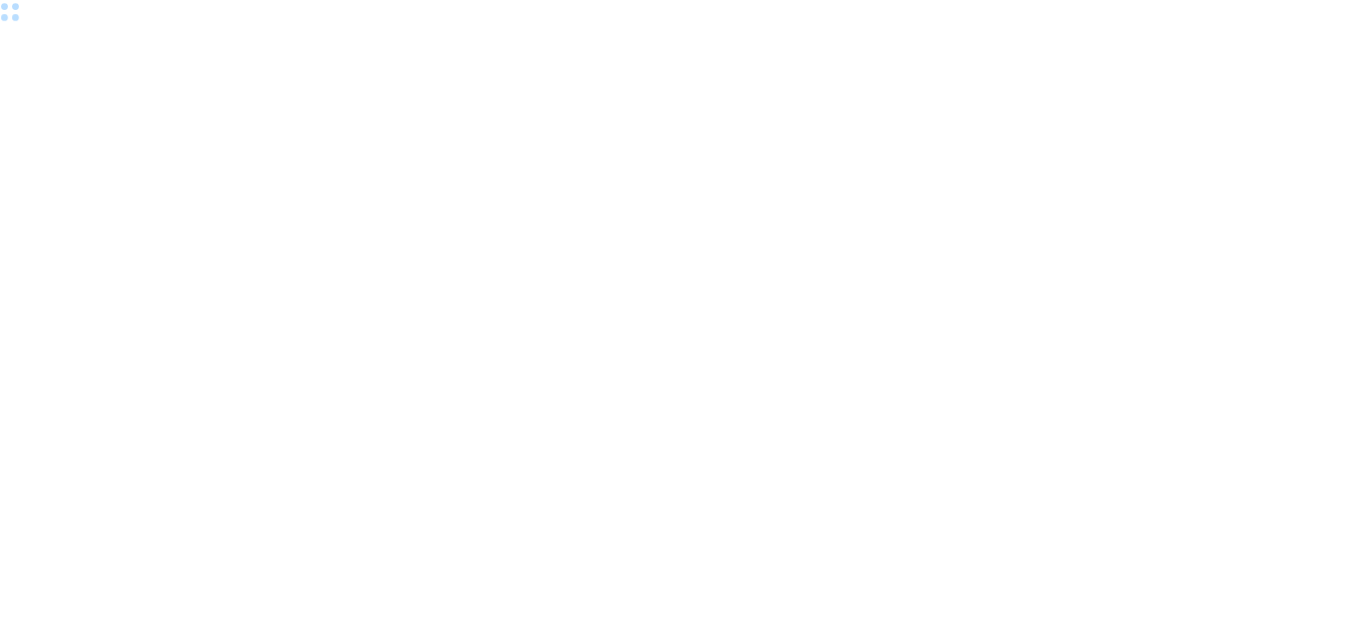 scroll, scrollTop: 0, scrollLeft: 0, axis: both 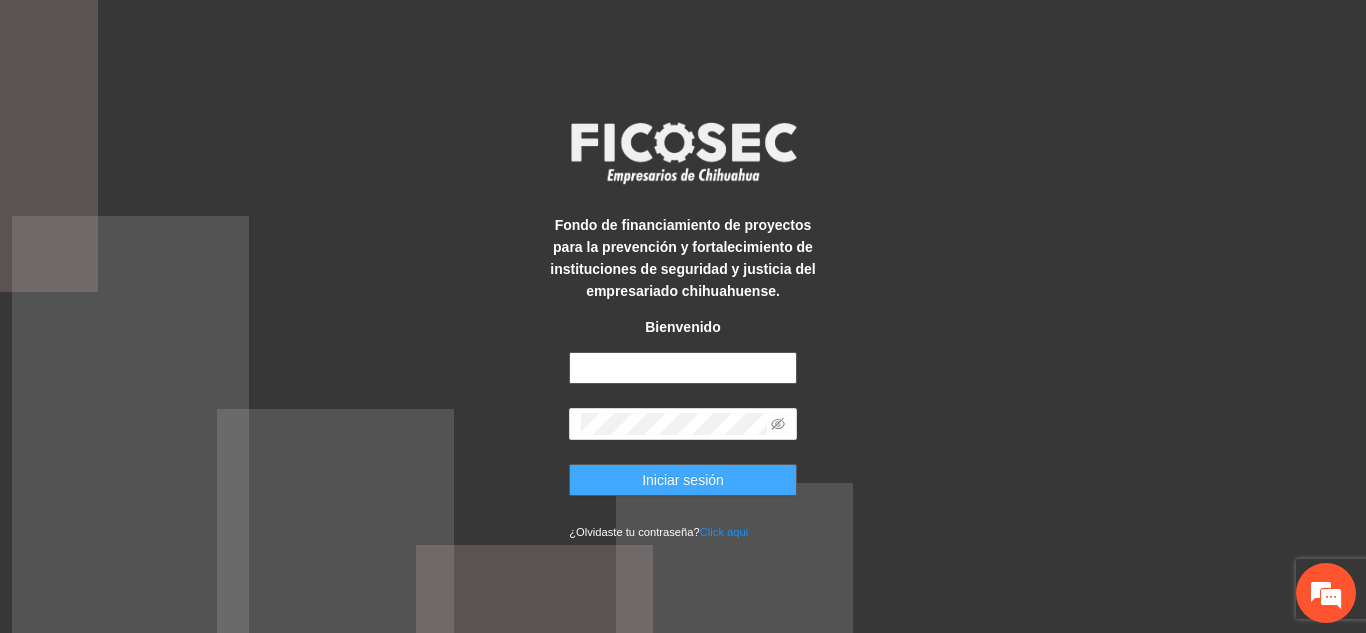 type on "**********" 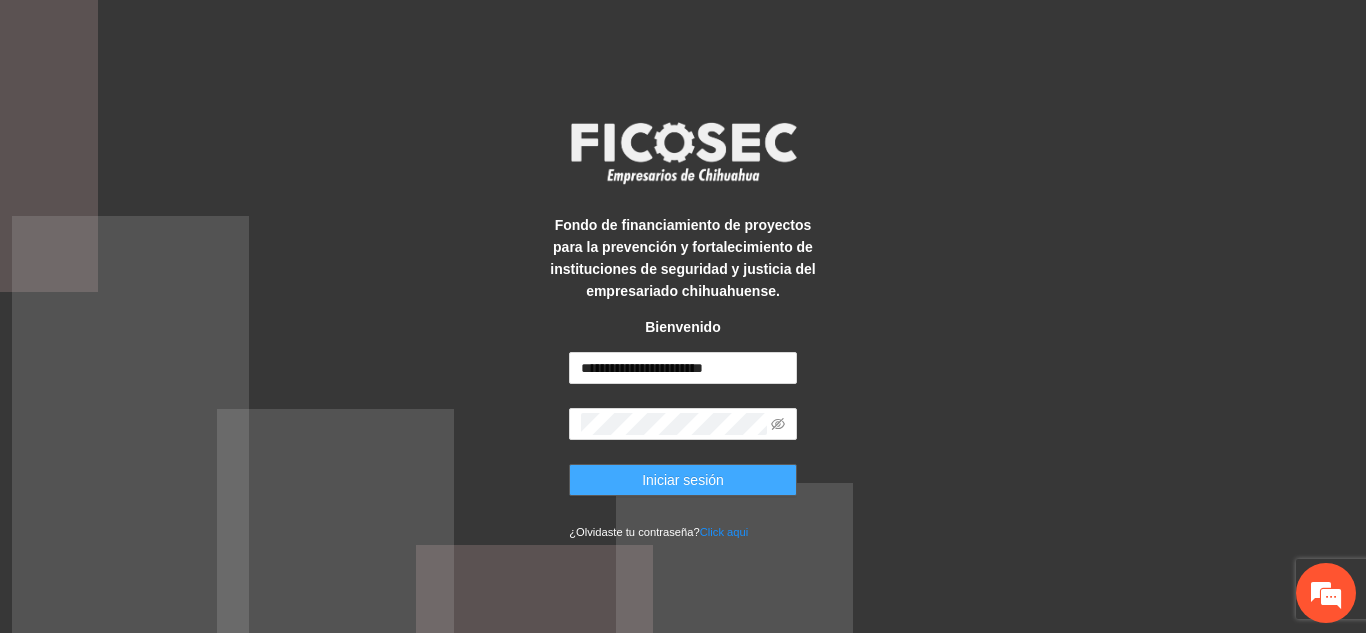 click on "Iniciar sesión" at bounding box center (683, 480) 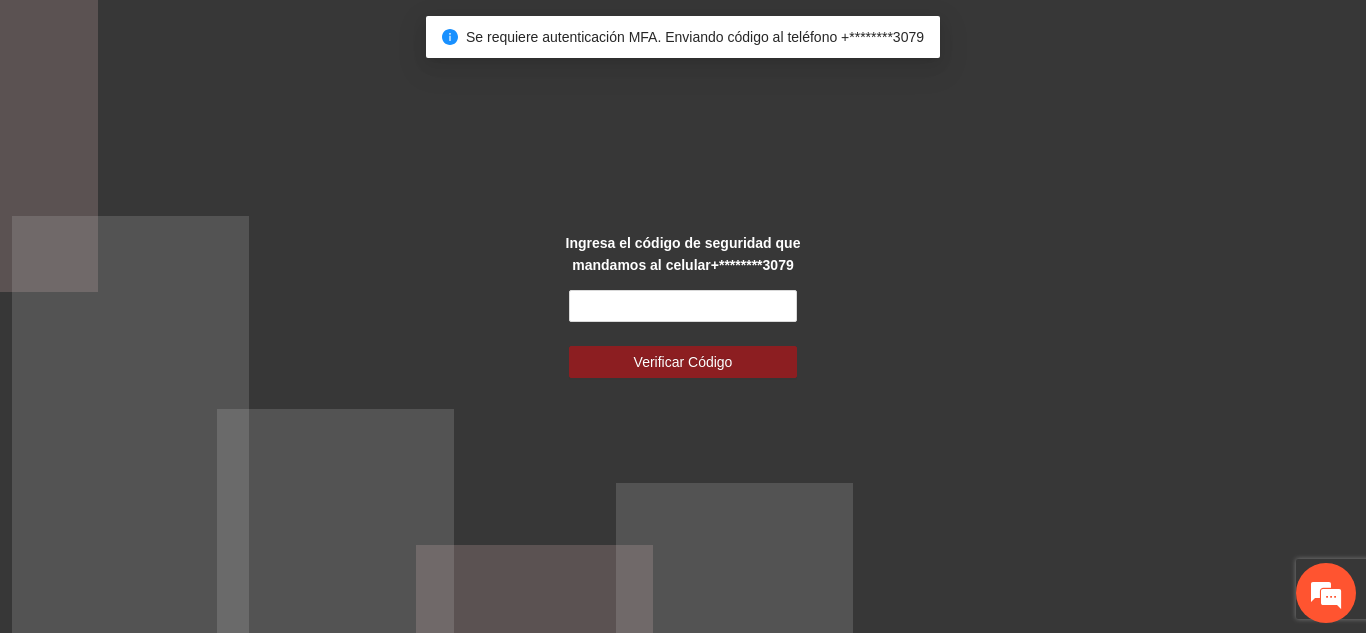 scroll, scrollTop: 0, scrollLeft: 0, axis: both 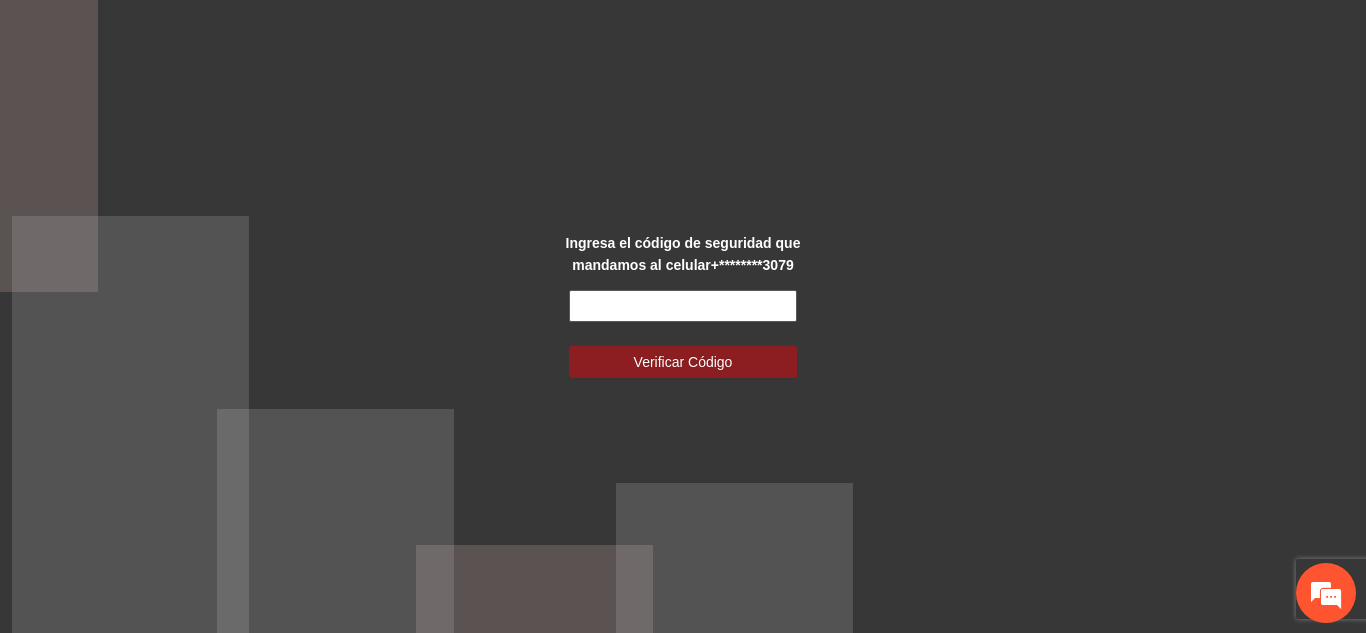 click at bounding box center (683, 306) 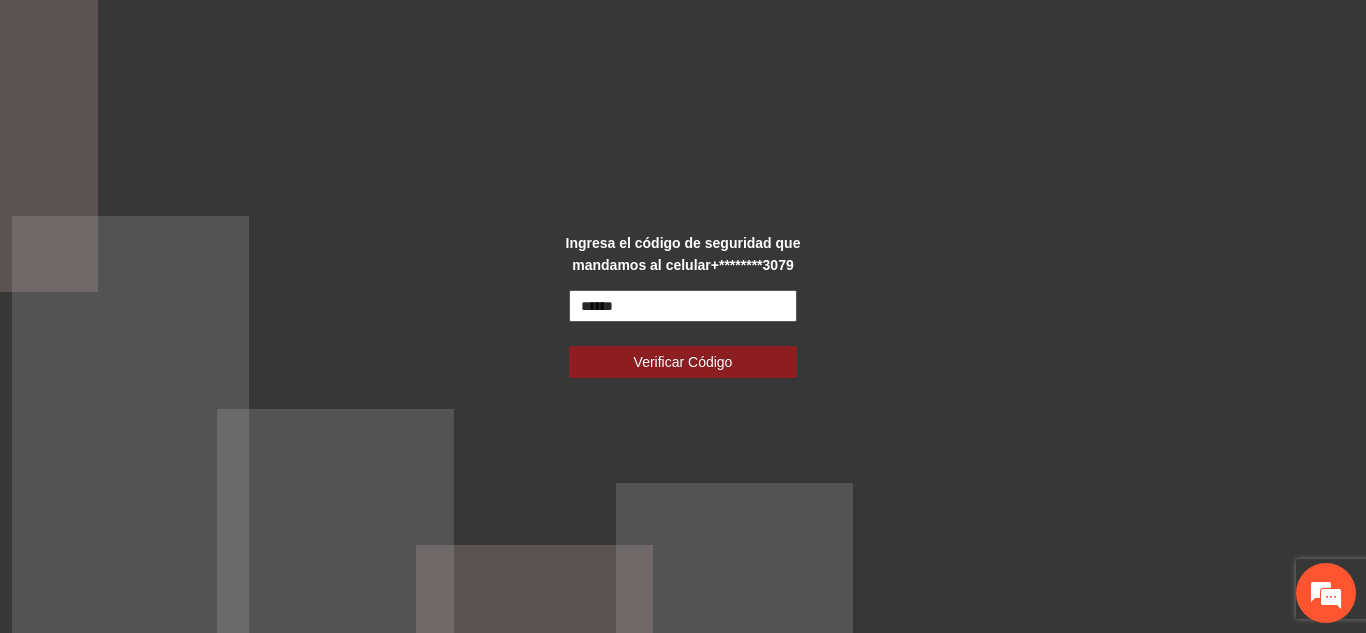 type on "******" 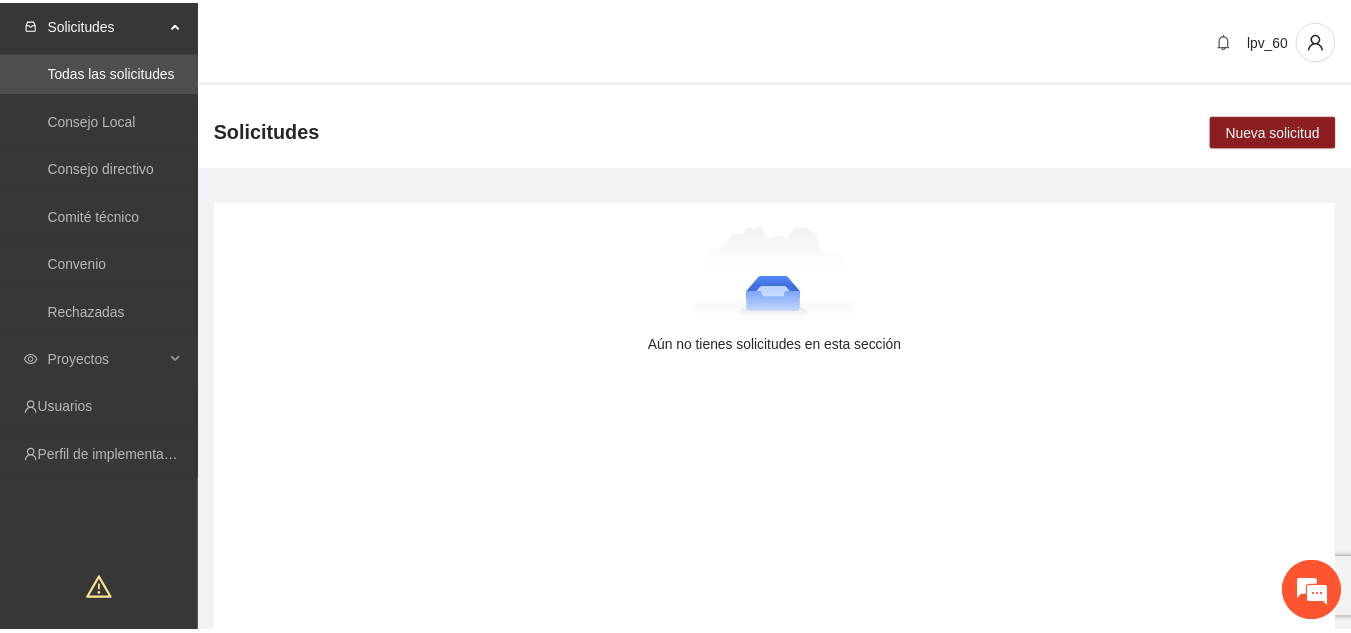 scroll, scrollTop: 0, scrollLeft: 0, axis: both 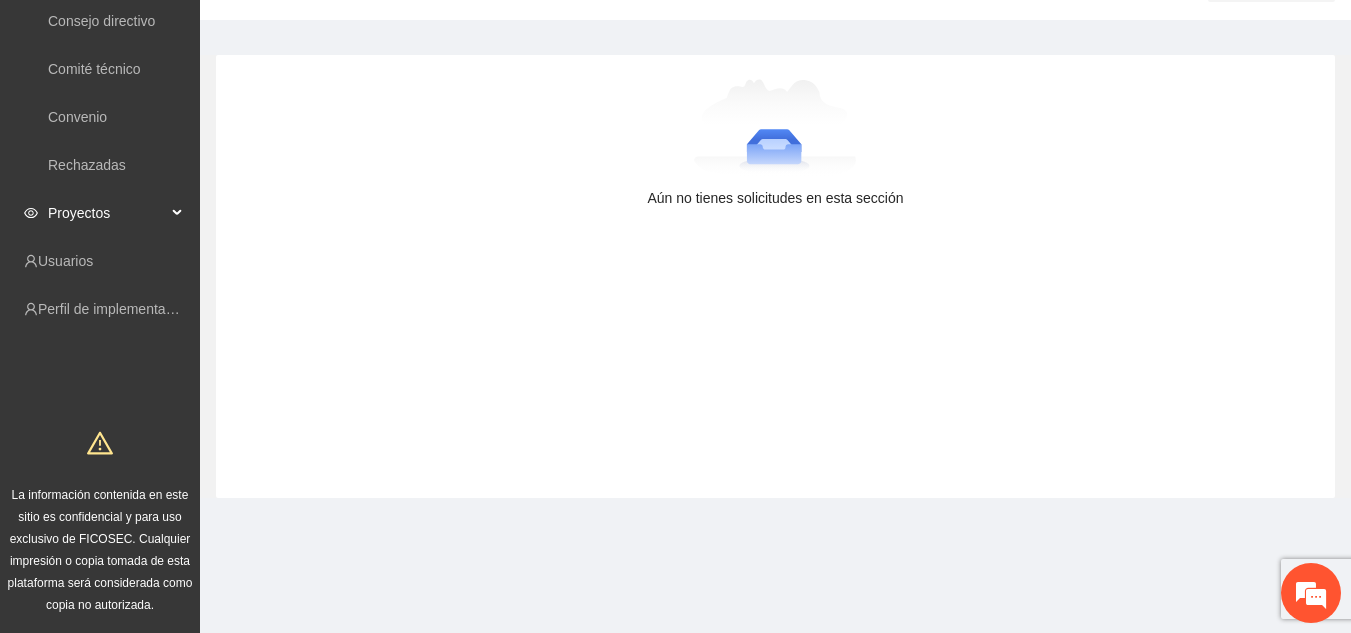 click on "Proyectos" at bounding box center [107, 213] 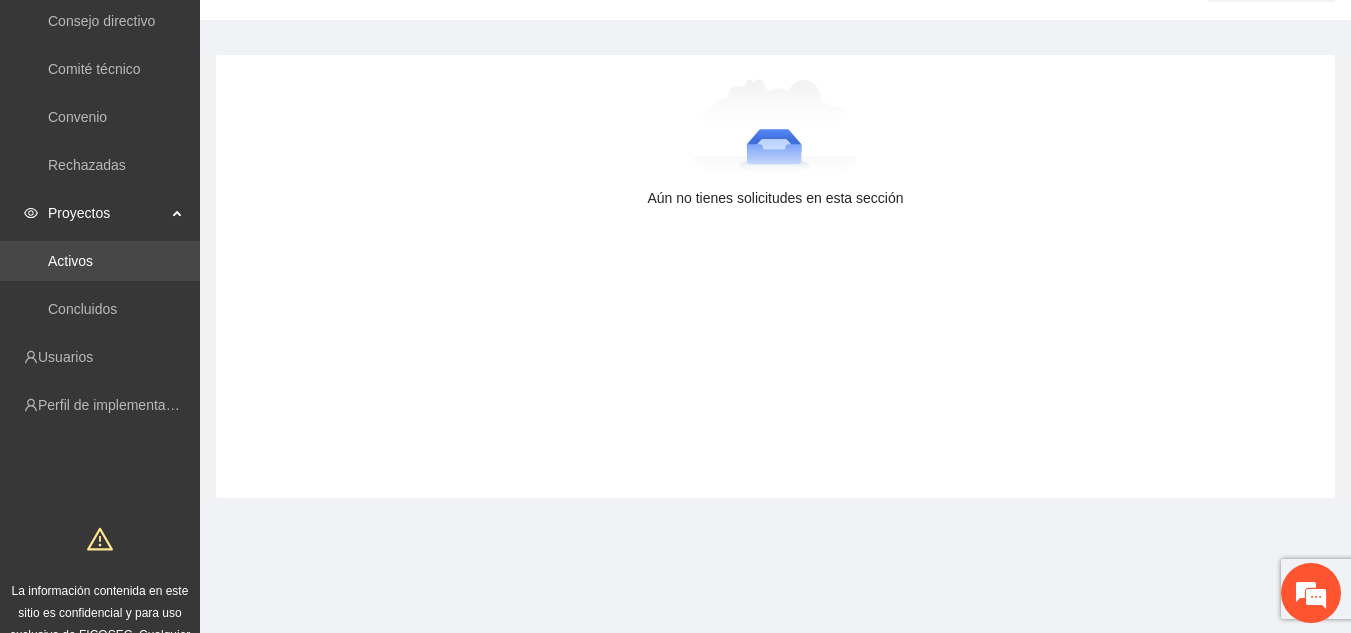 click on "Activos" at bounding box center [70, 261] 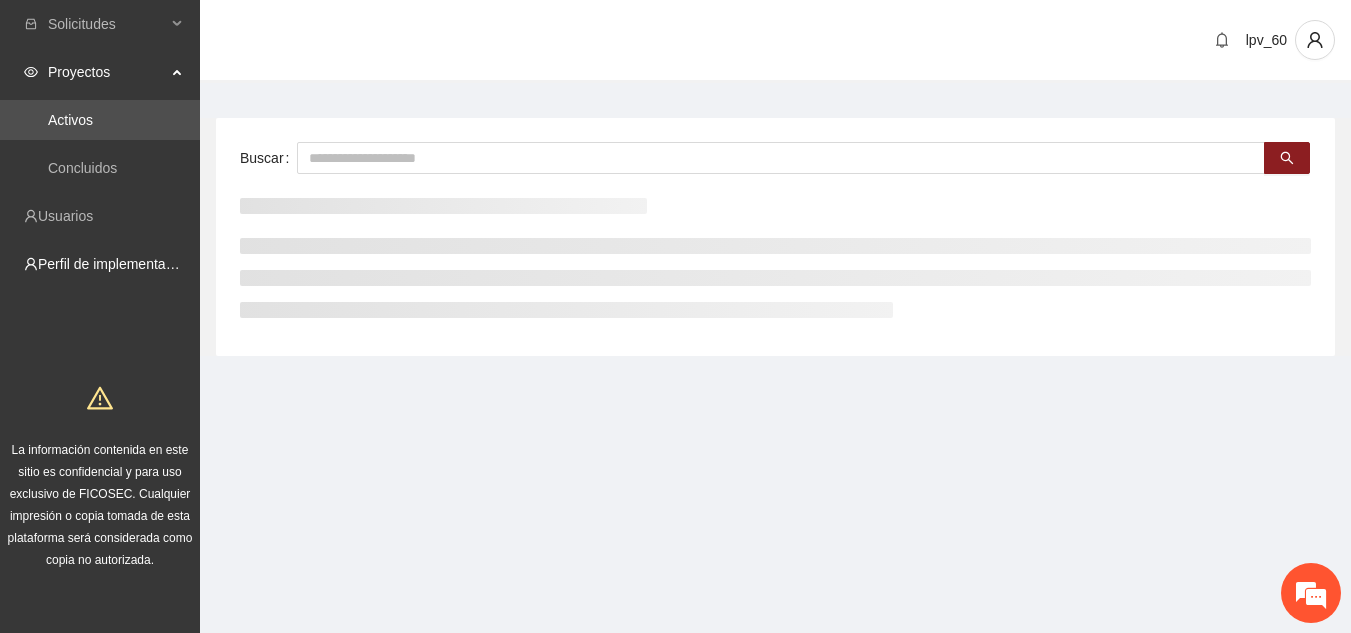 scroll, scrollTop: 0, scrollLeft: 0, axis: both 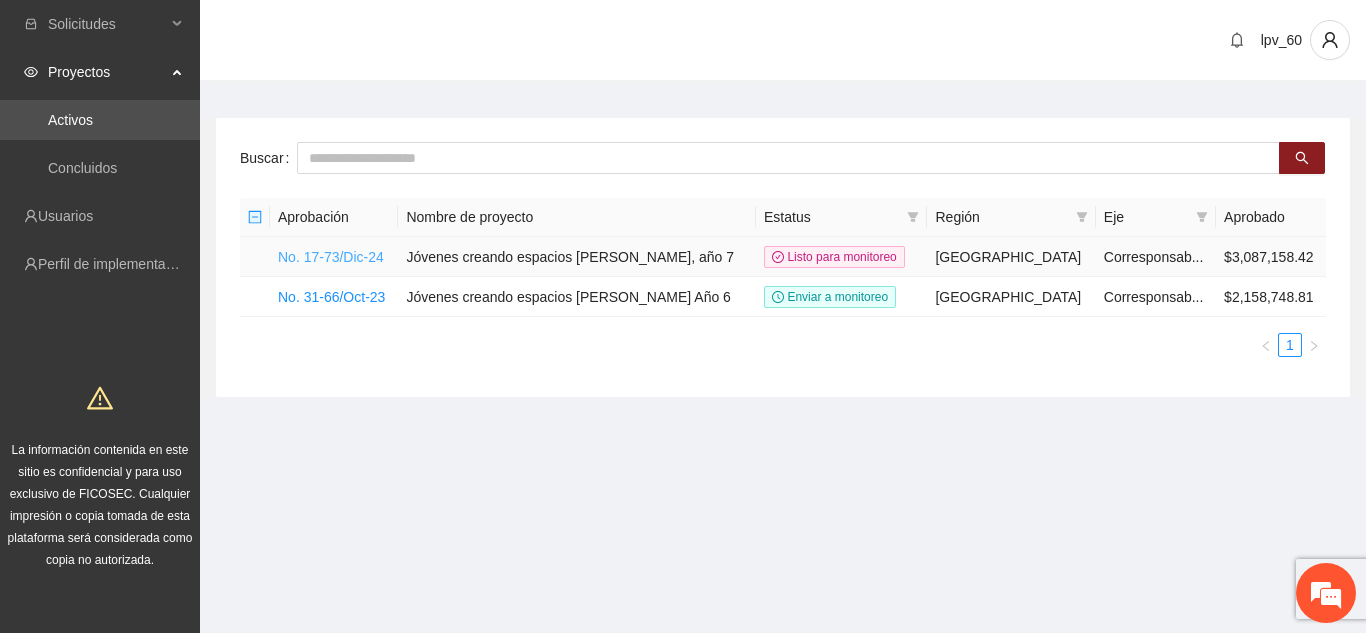 click on "No. 17-73/Dic-24" at bounding box center [331, 257] 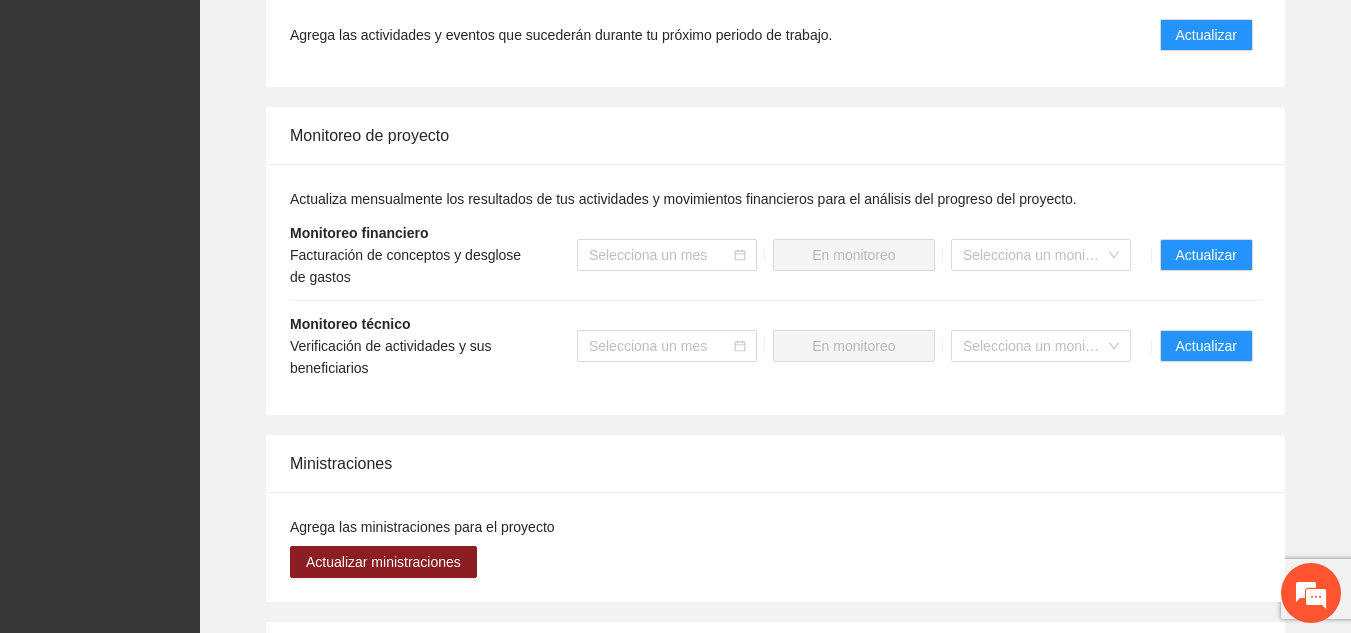 scroll, scrollTop: 2017, scrollLeft: 0, axis: vertical 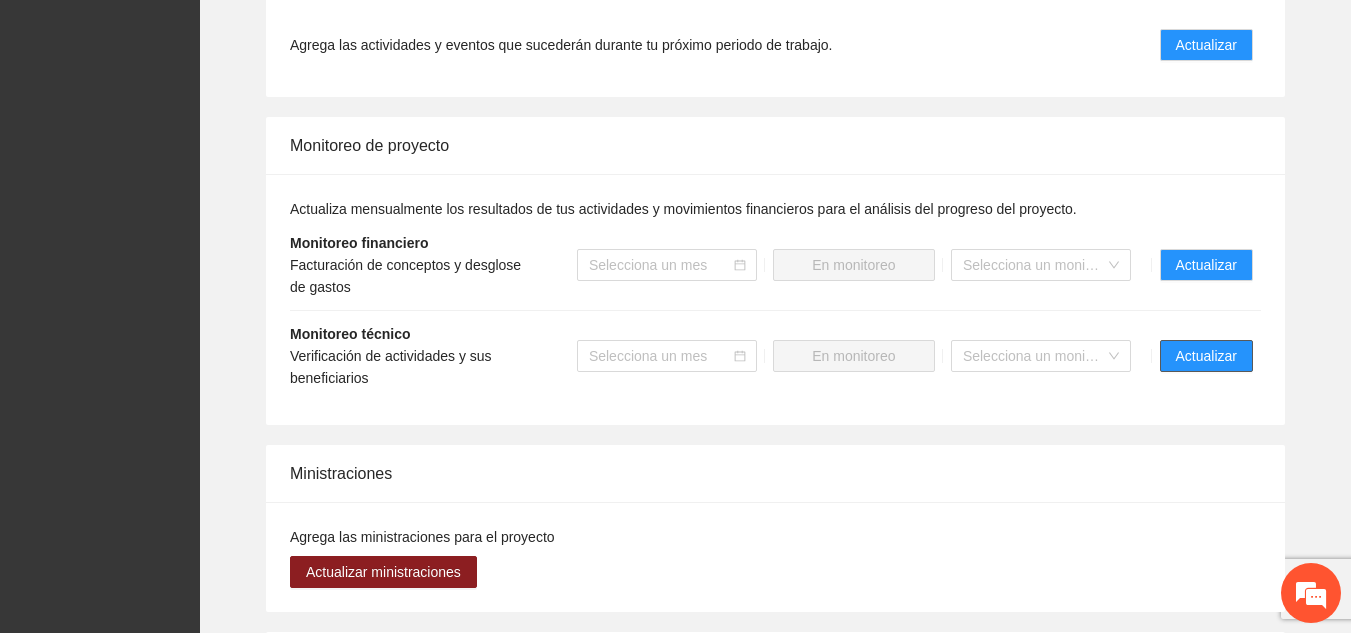 click on "Actualizar" at bounding box center [1206, 356] 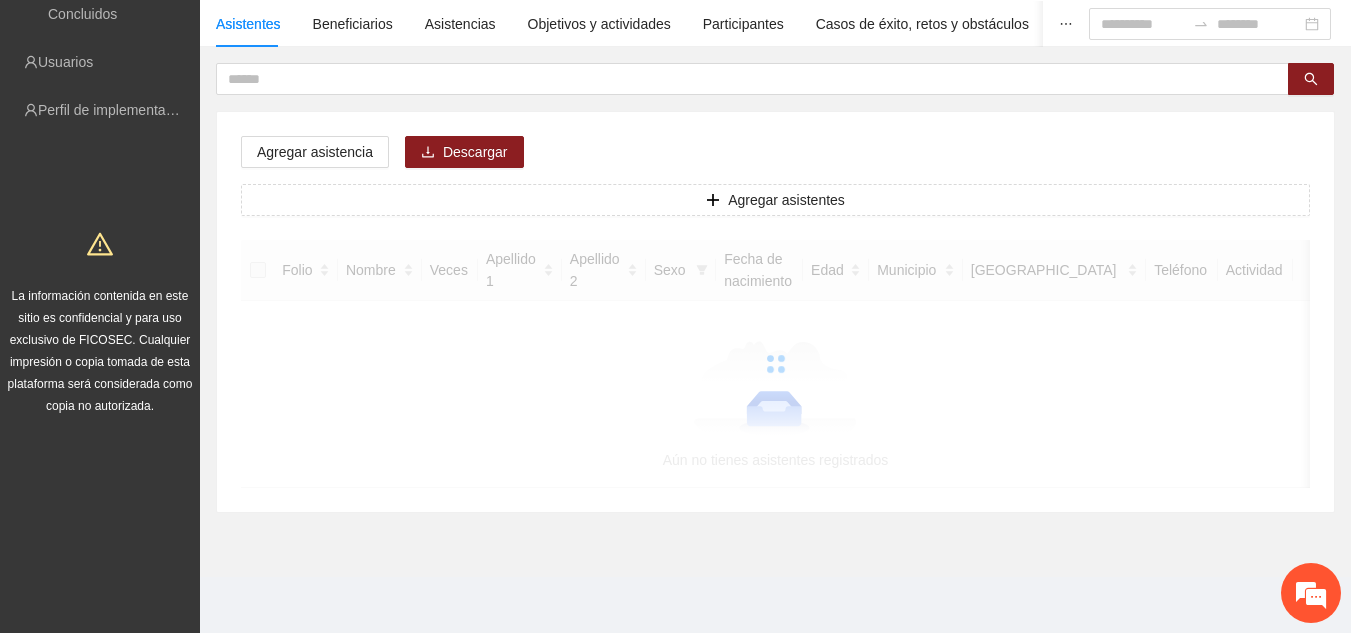 scroll, scrollTop: 0, scrollLeft: 0, axis: both 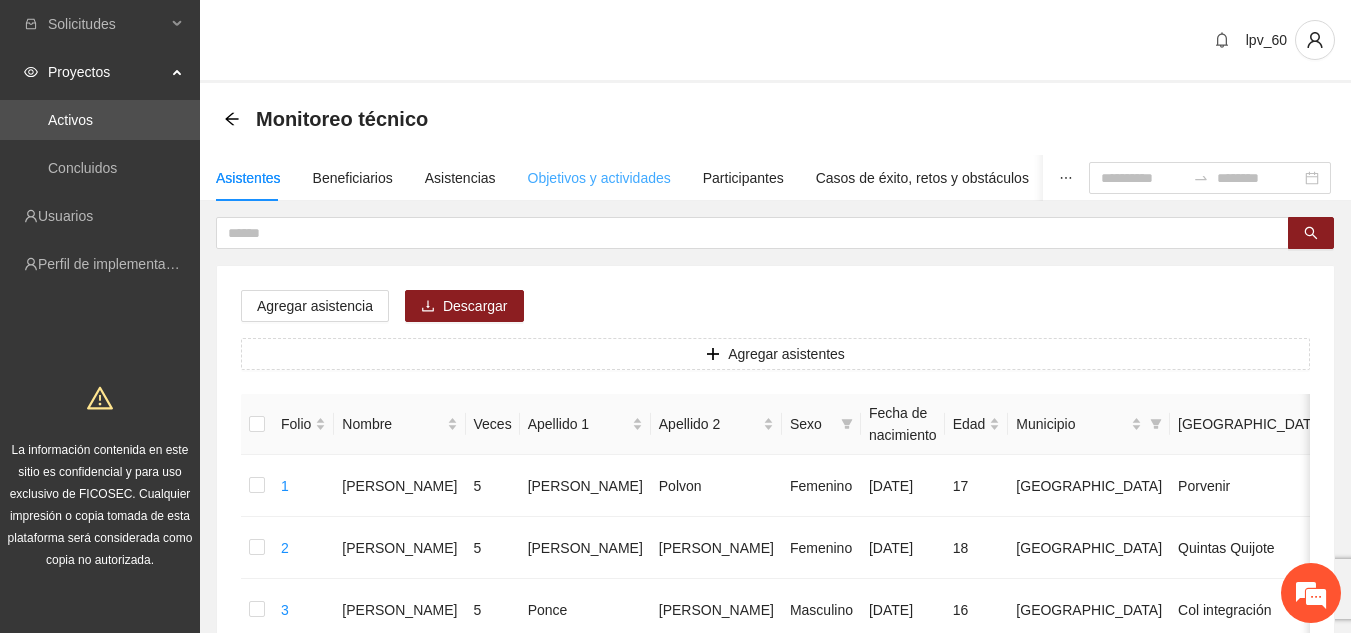 click on "Objetivos y actividades" at bounding box center [599, 178] 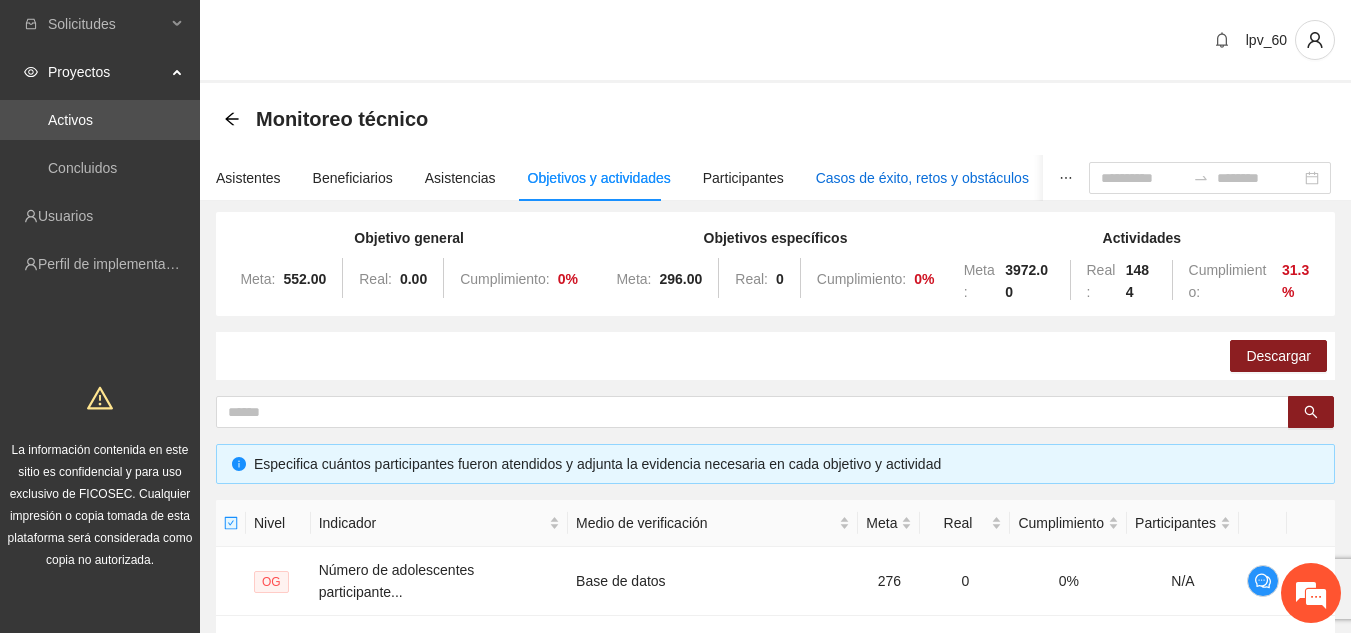 click on "Casos de éxito, retos y obstáculos" at bounding box center [922, 178] 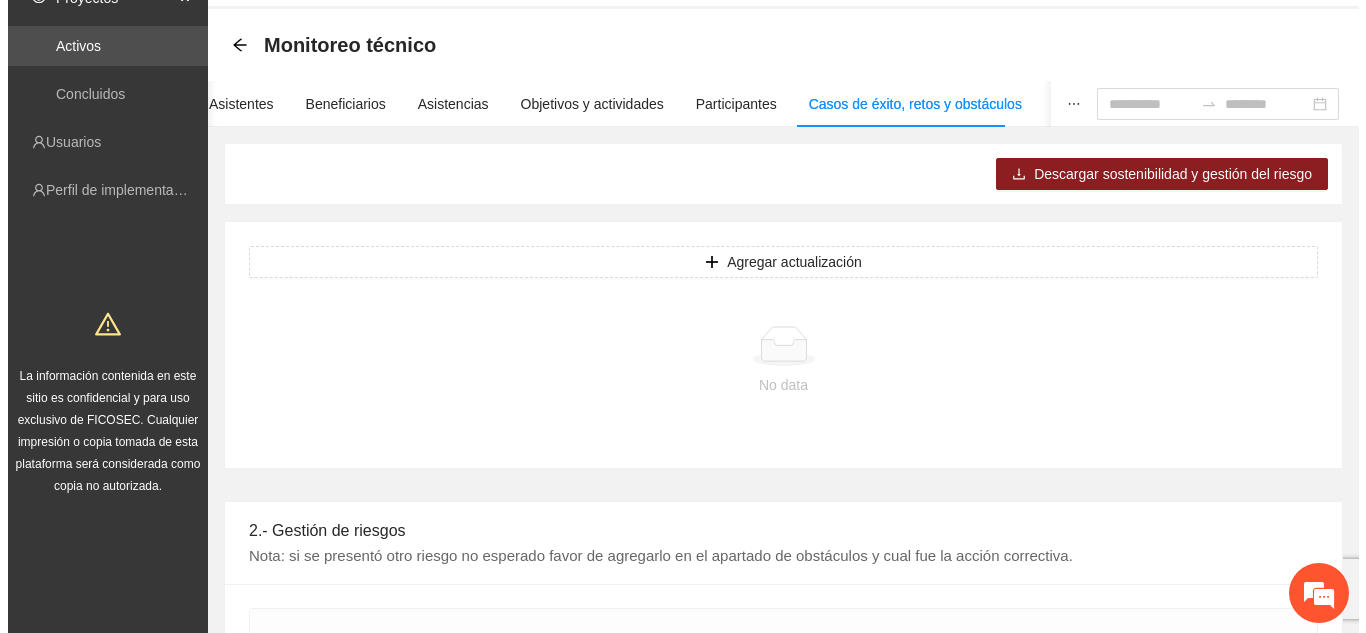 scroll, scrollTop: 44, scrollLeft: 0, axis: vertical 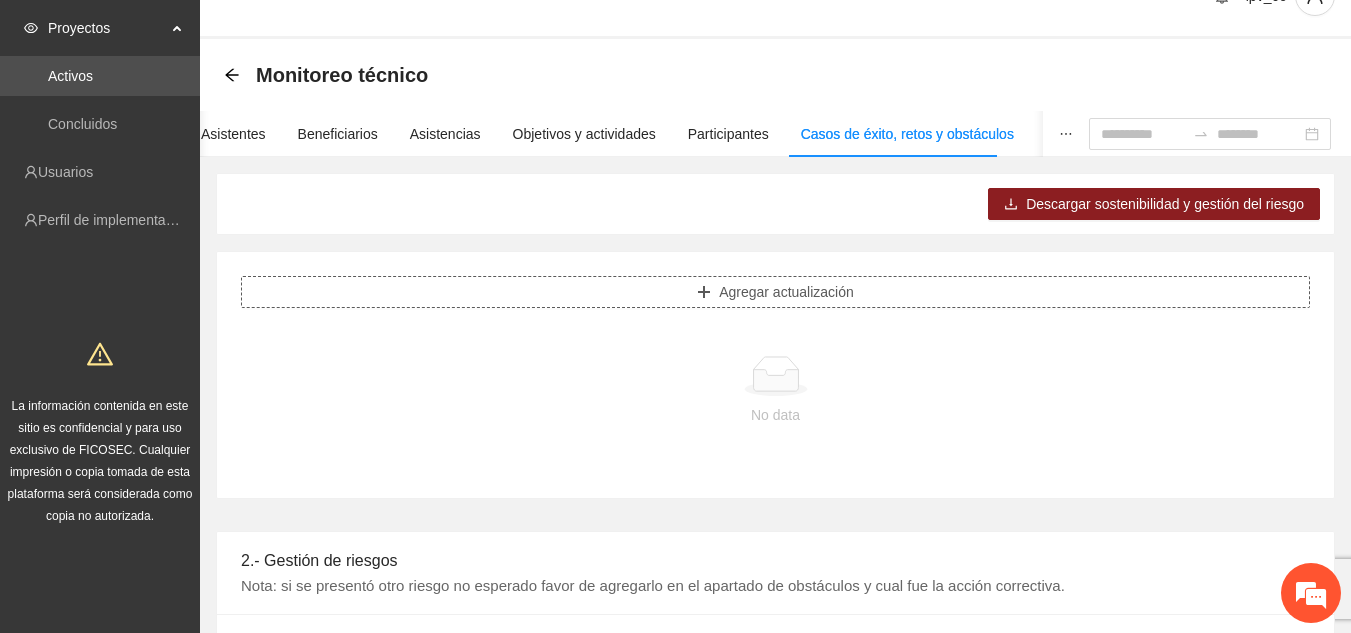 click on "Agregar actualización" at bounding box center (786, 292) 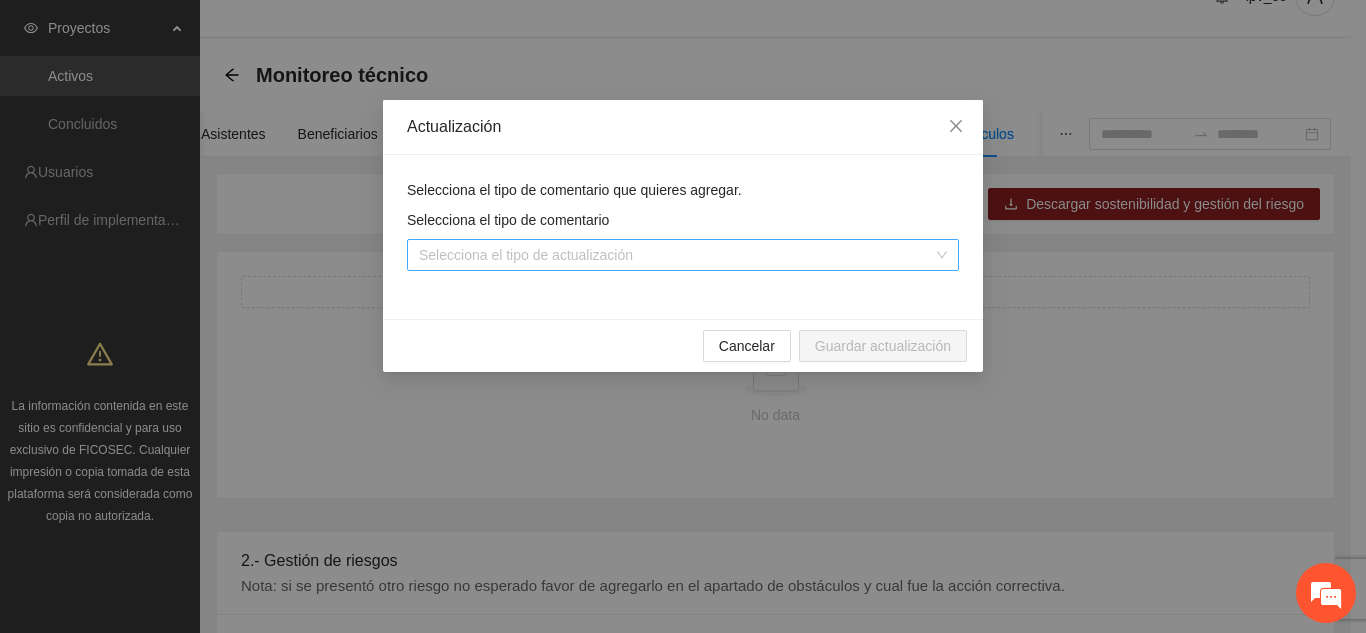 click on "Selecciona el tipo de actualización" at bounding box center [683, 255] 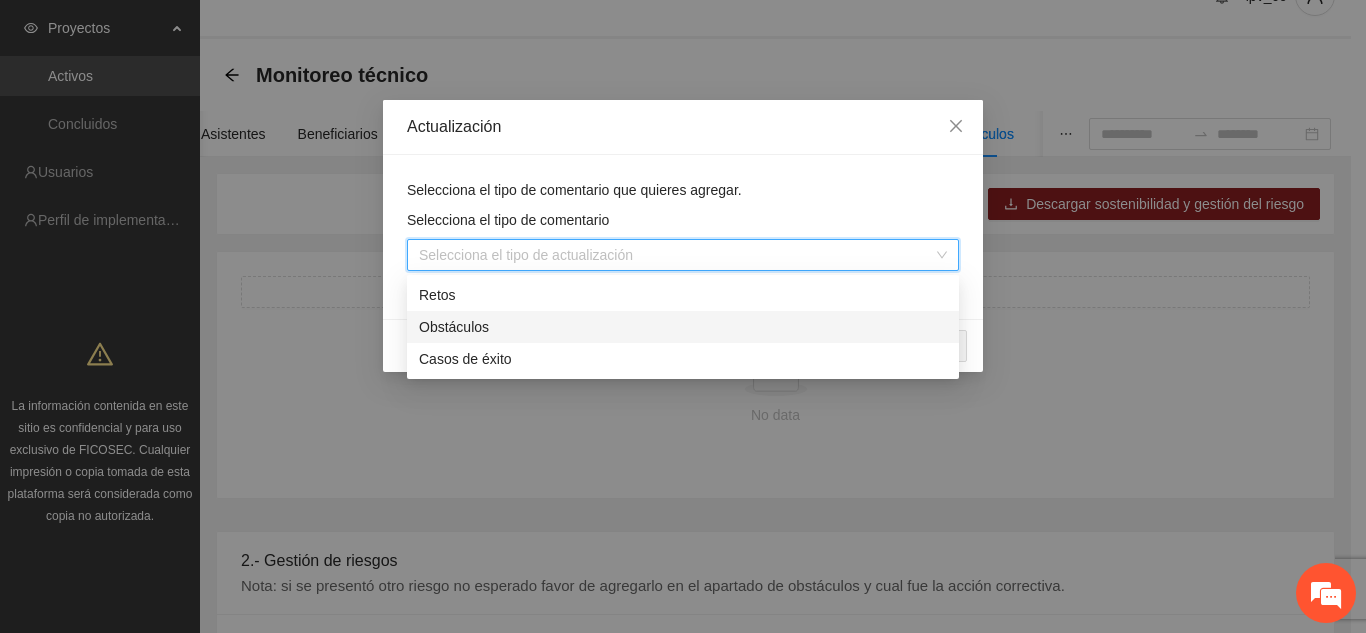 click on "Obstáculos" at bounding box center [683, 327] 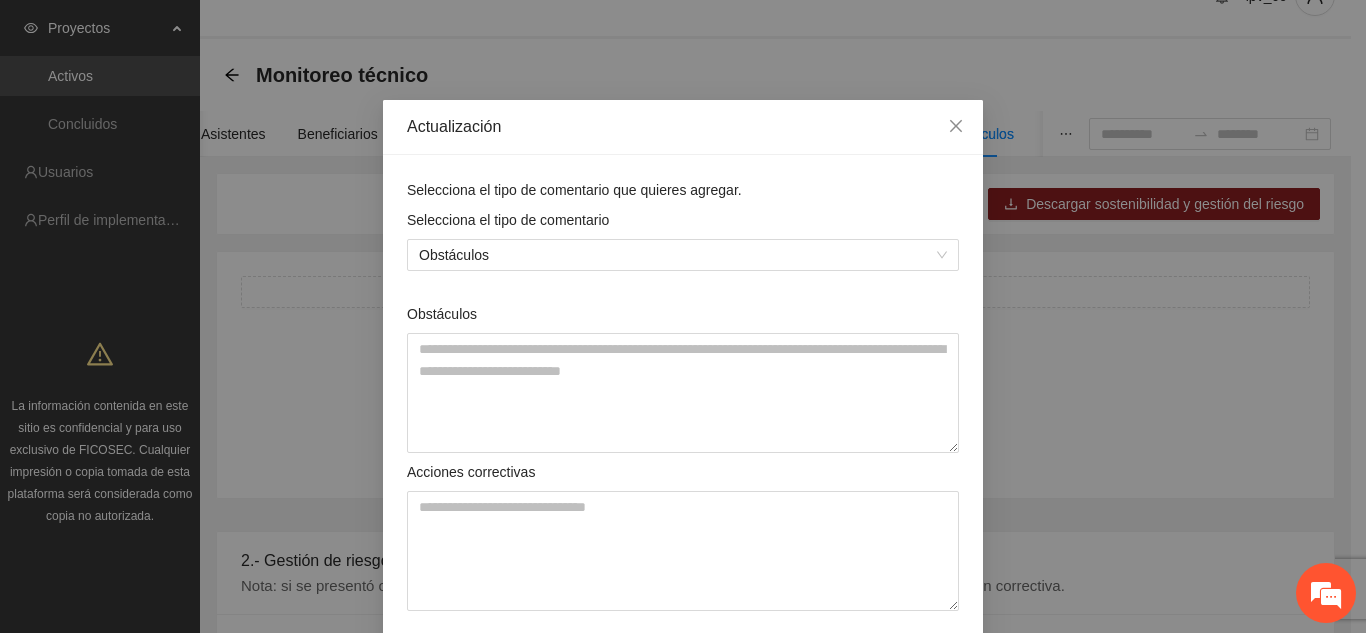 scroll, scrollTop: 79, scrollLeft: 0, axis: vertical 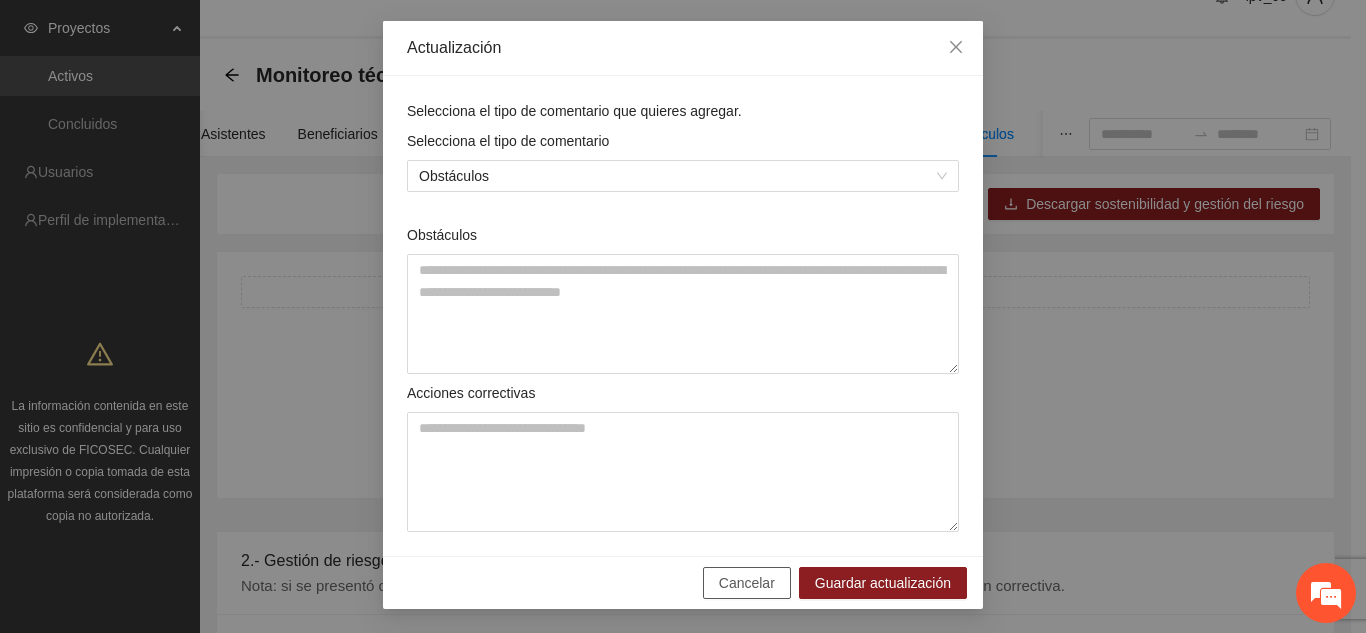 click on "Cancelar" at bounding box center [747, 583] 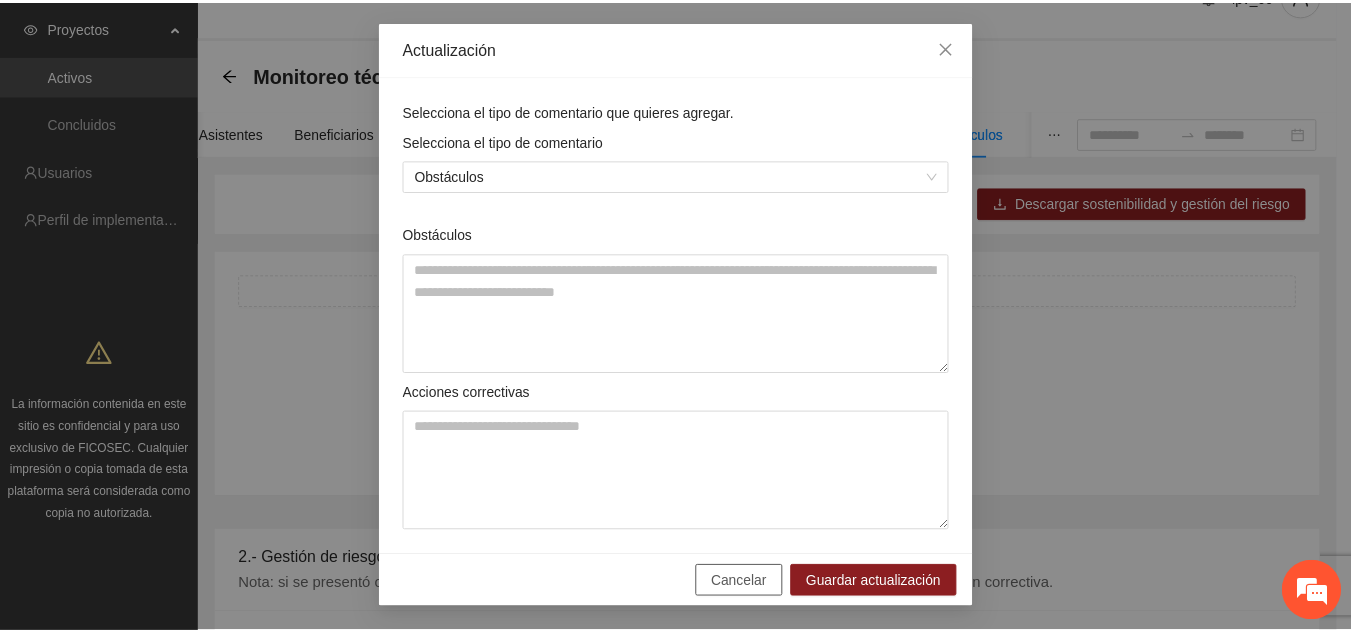 scroll, scrollTop: 0, scrollLeft: 0, axis: both 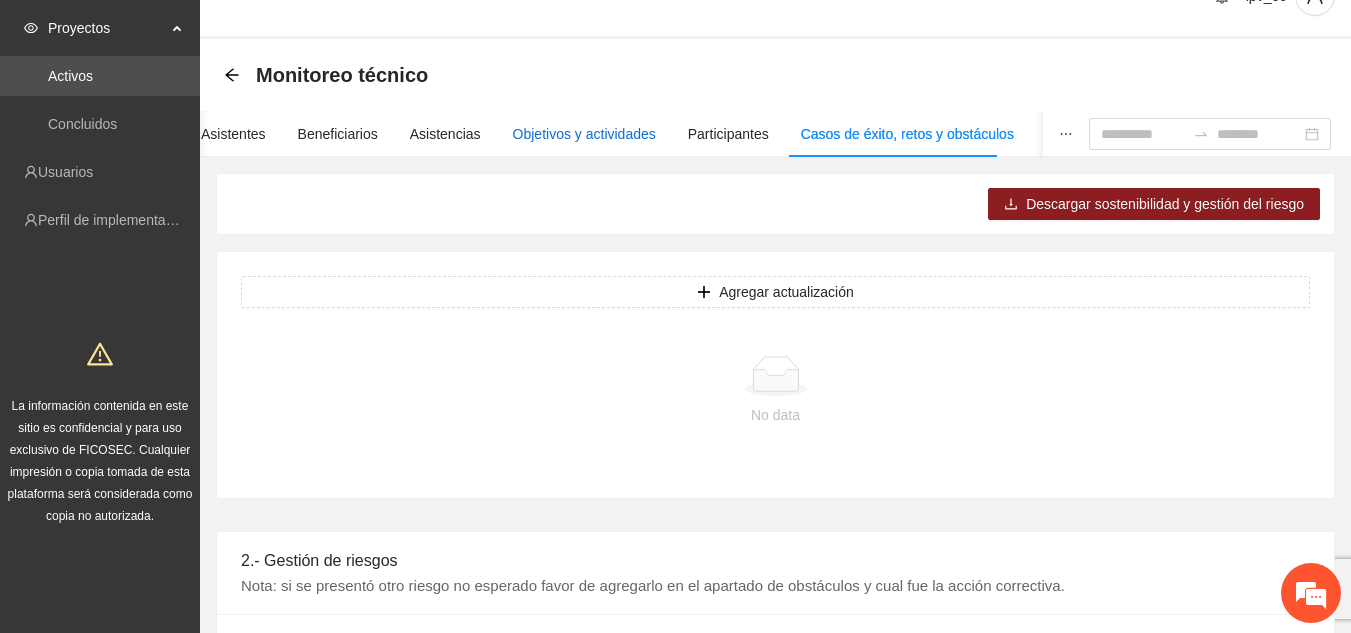 click on "Objetivos y actividades" at bounding box center (584, 134) 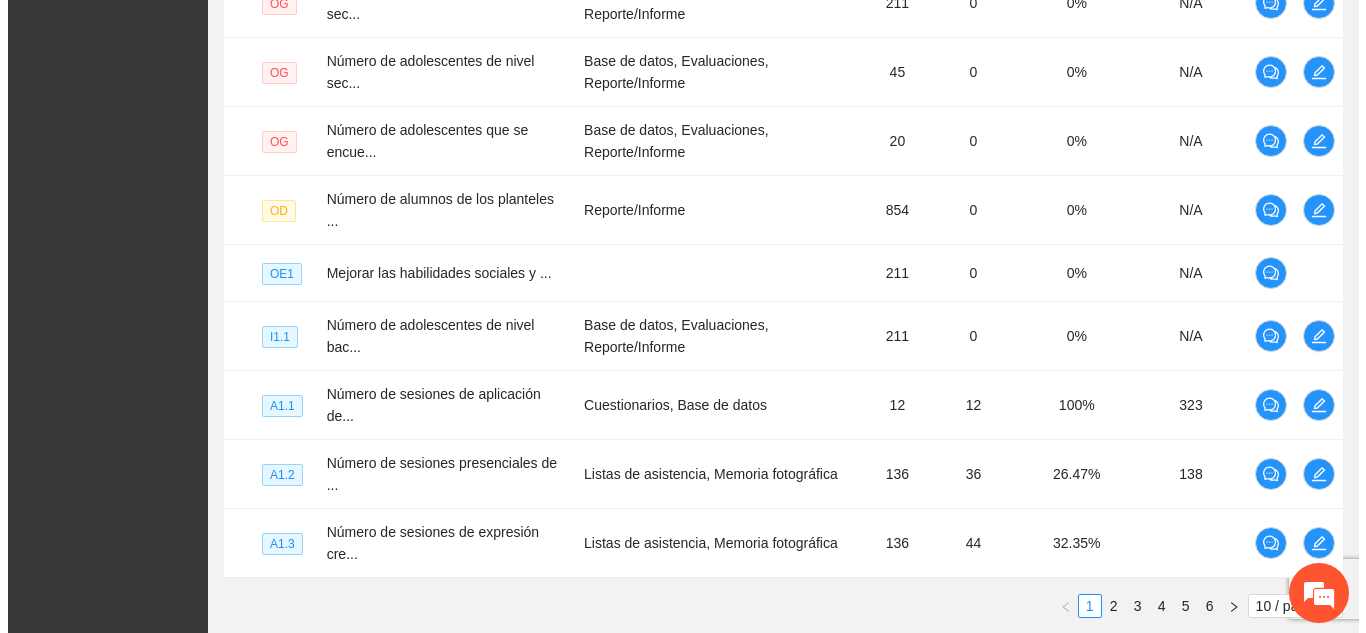 scroll, scrollTop: 772, scrollLeft: 0, axis: vertical 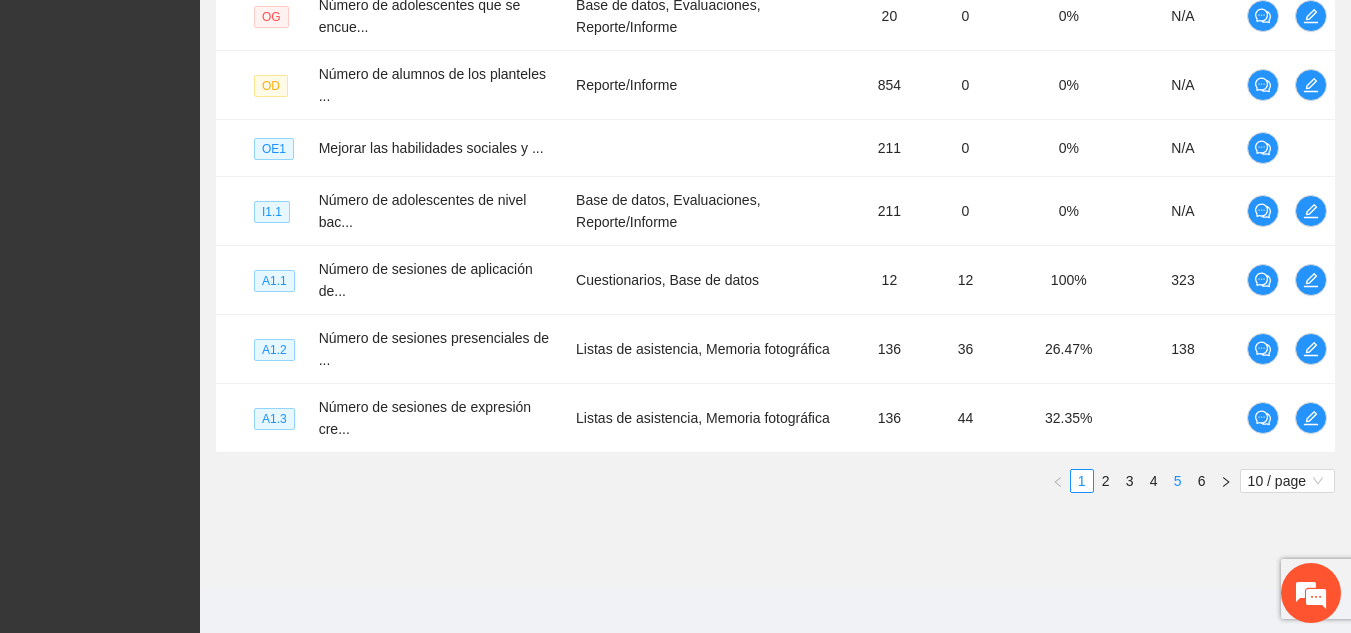click on "5" at bounding box center [1178, 481] 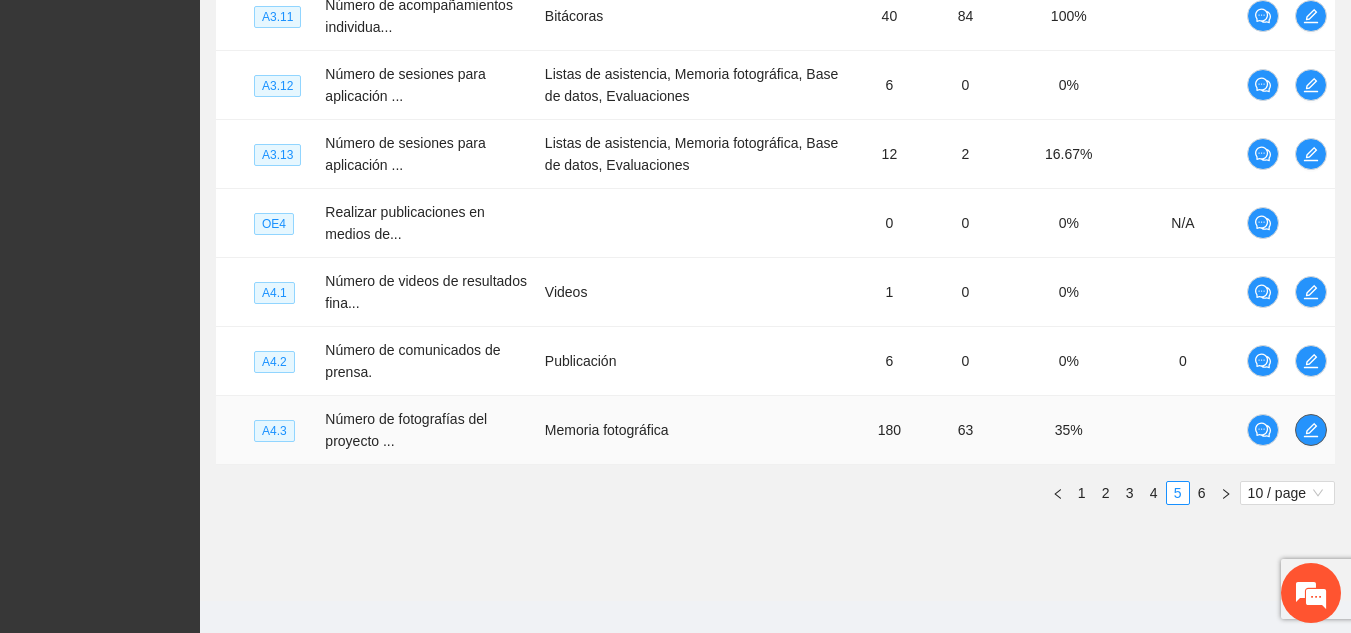 click 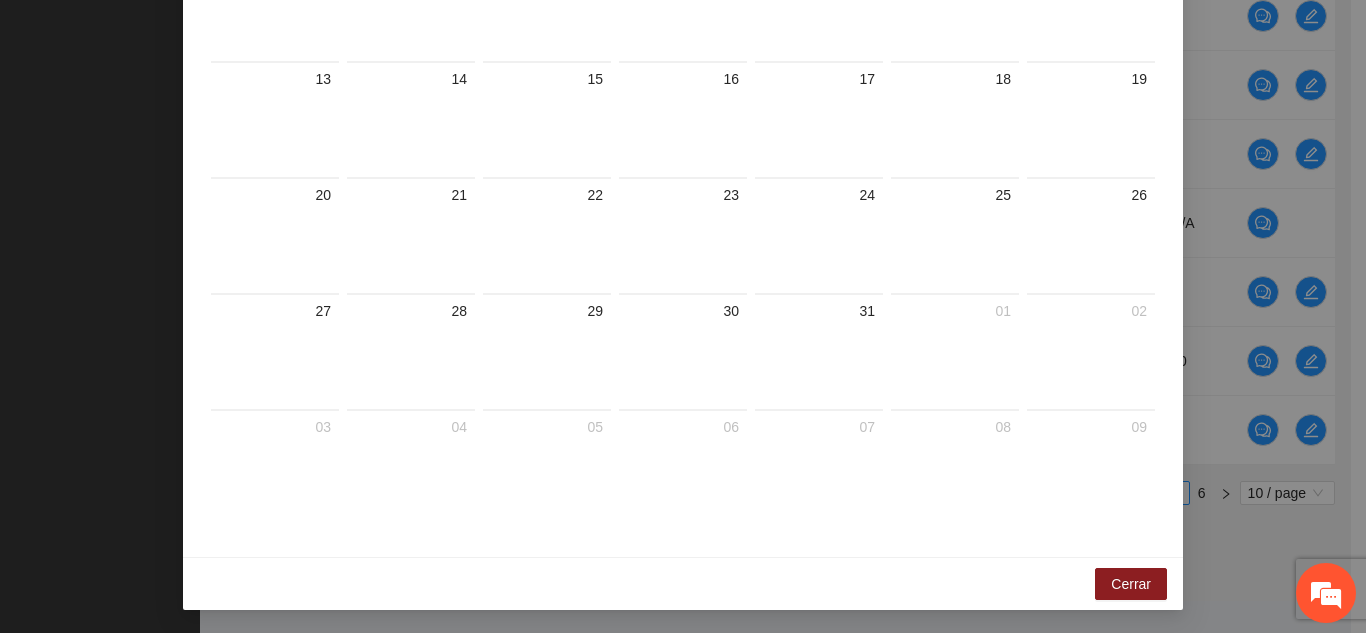 scroll, scrollTop: 0, scrollLeft: 0, axis: both 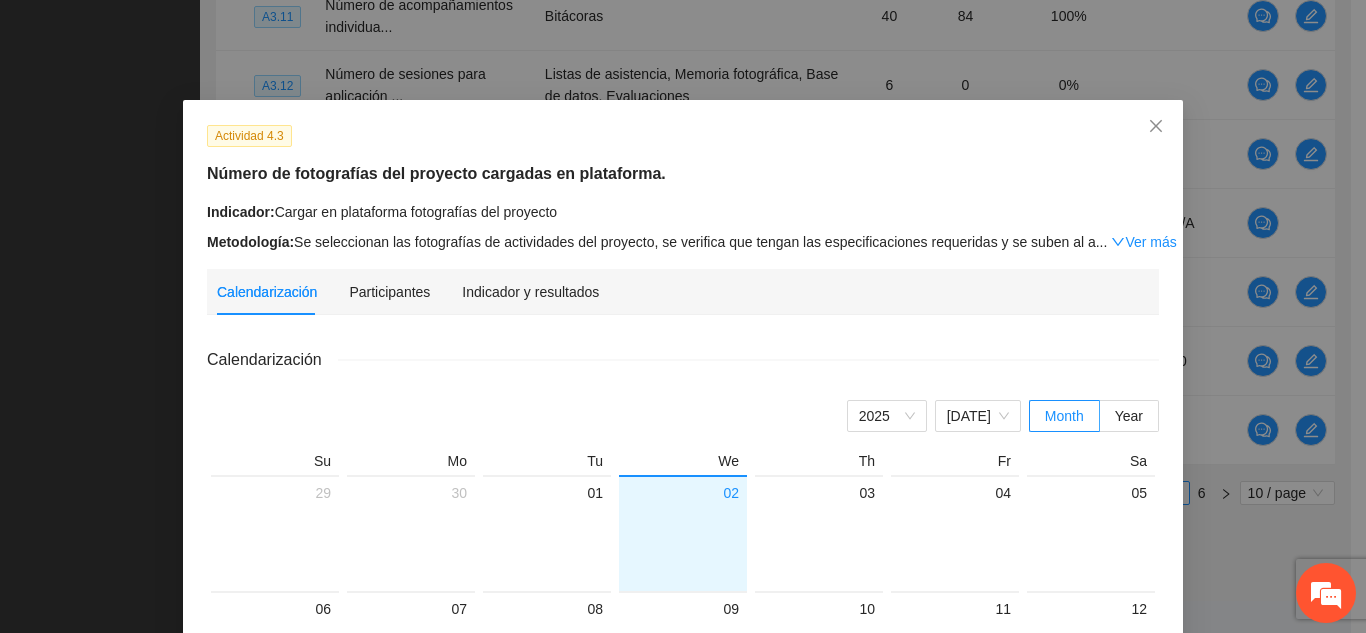 click on "Calendarización Participantes Indicador y resultados" at bounding box center (683, 292) 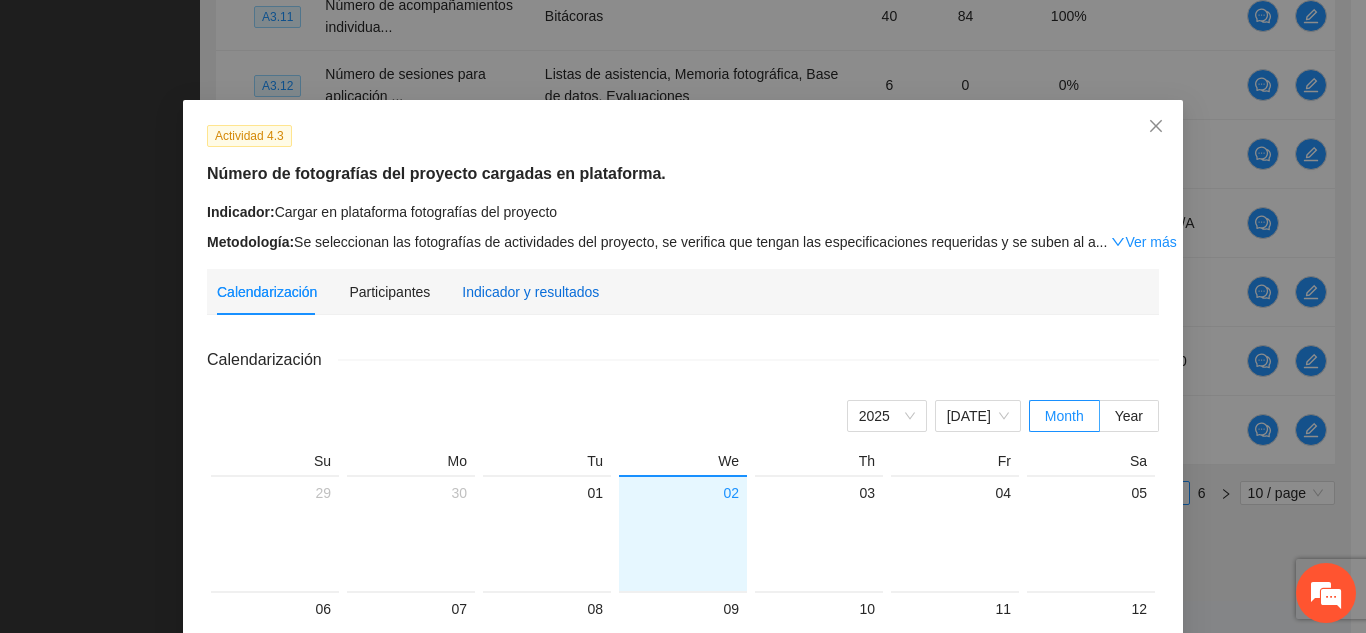 click on "Indicador y resultados" at bounding box center [530, 292] 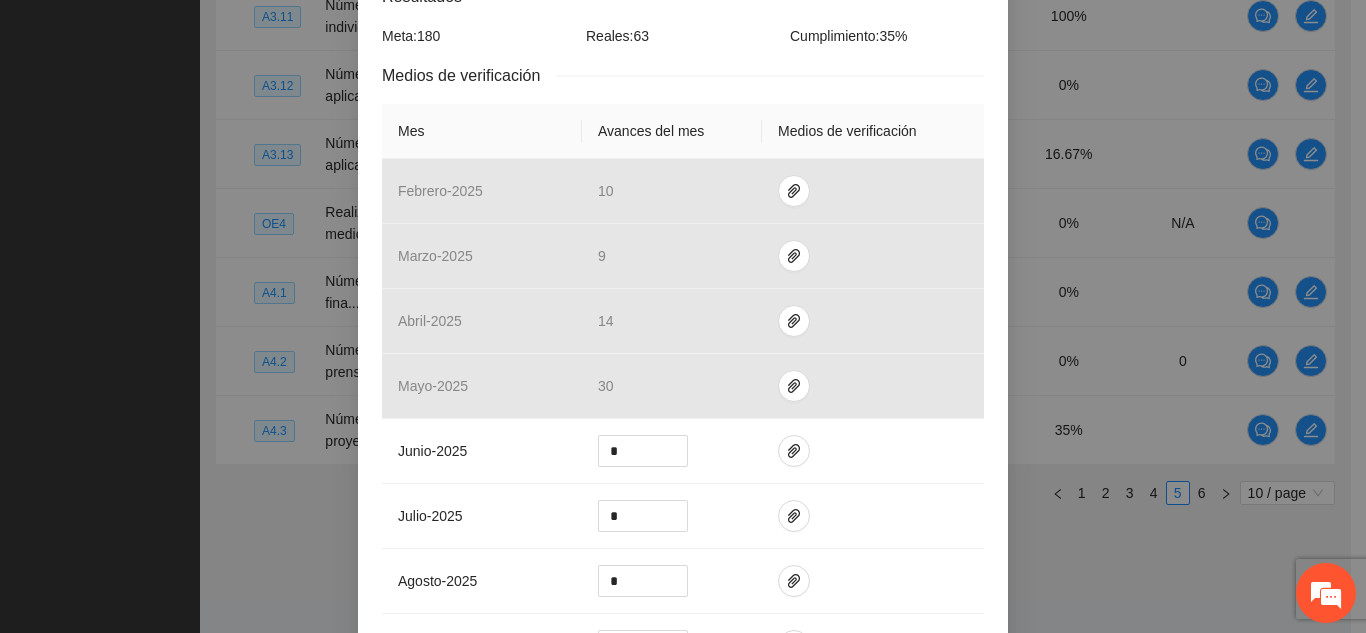 scroll, scrollTop: 476, scrollLeft: 0, axis: vertical 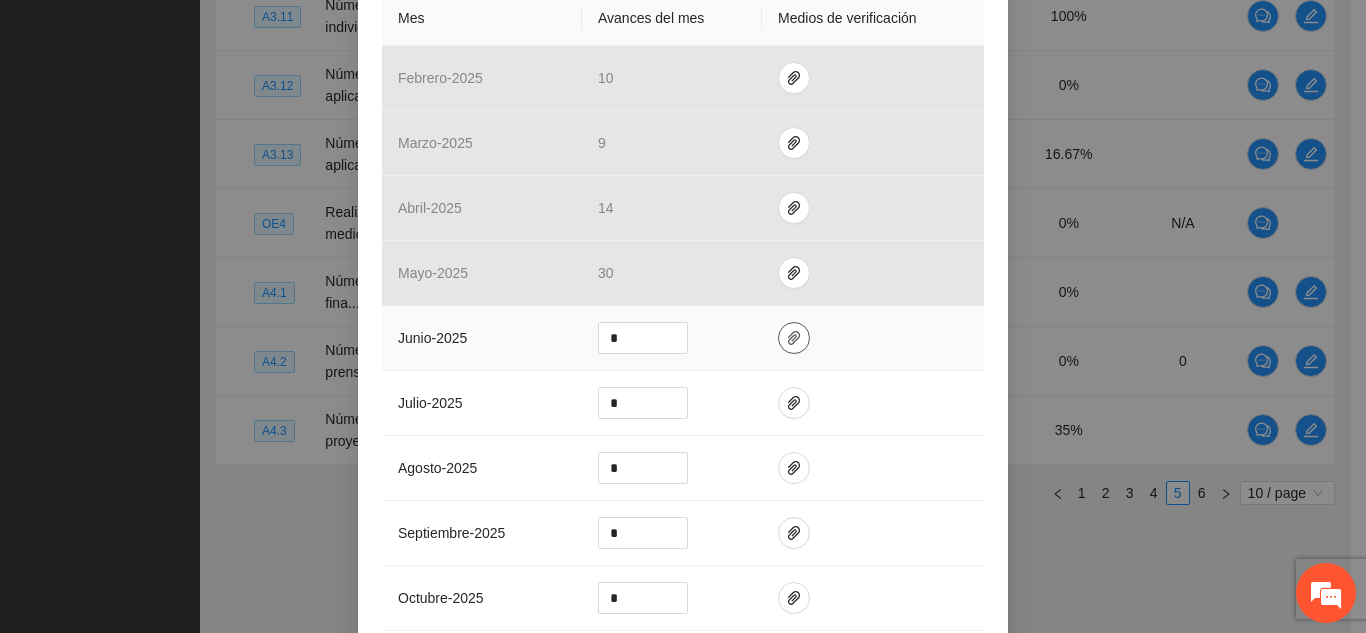 click at bounding box center (794, 338) 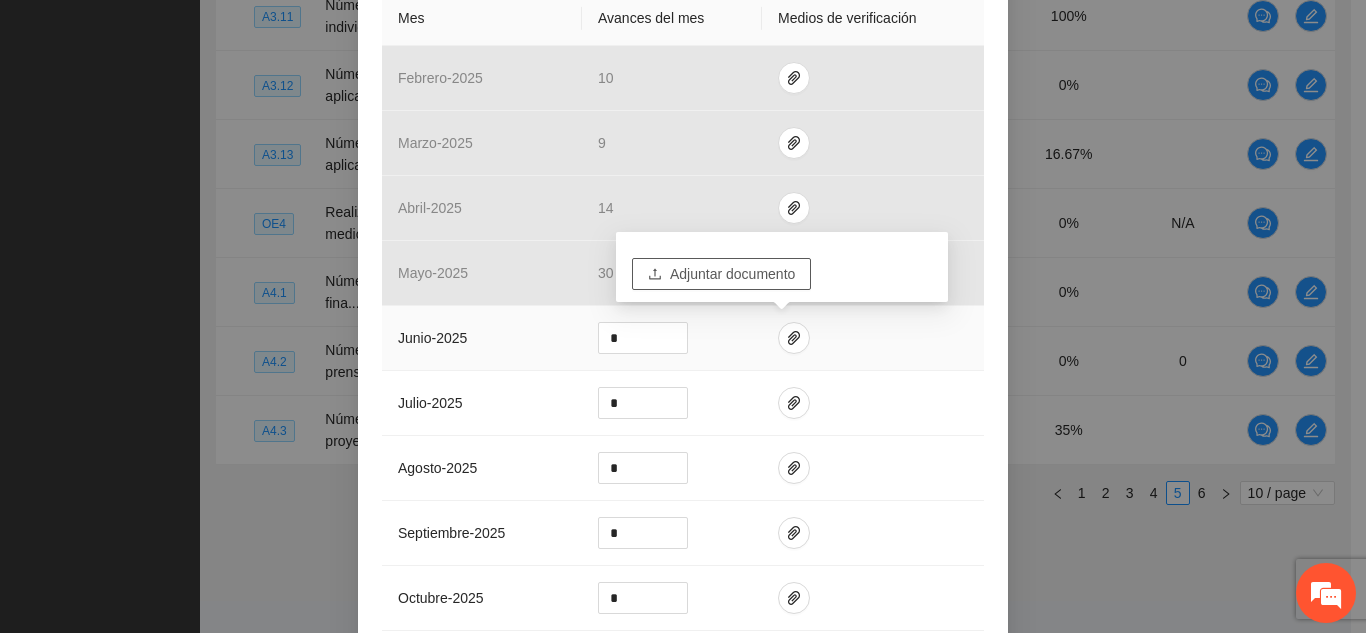 click on "Adjuntar documento" at bounding box center [732, 274] 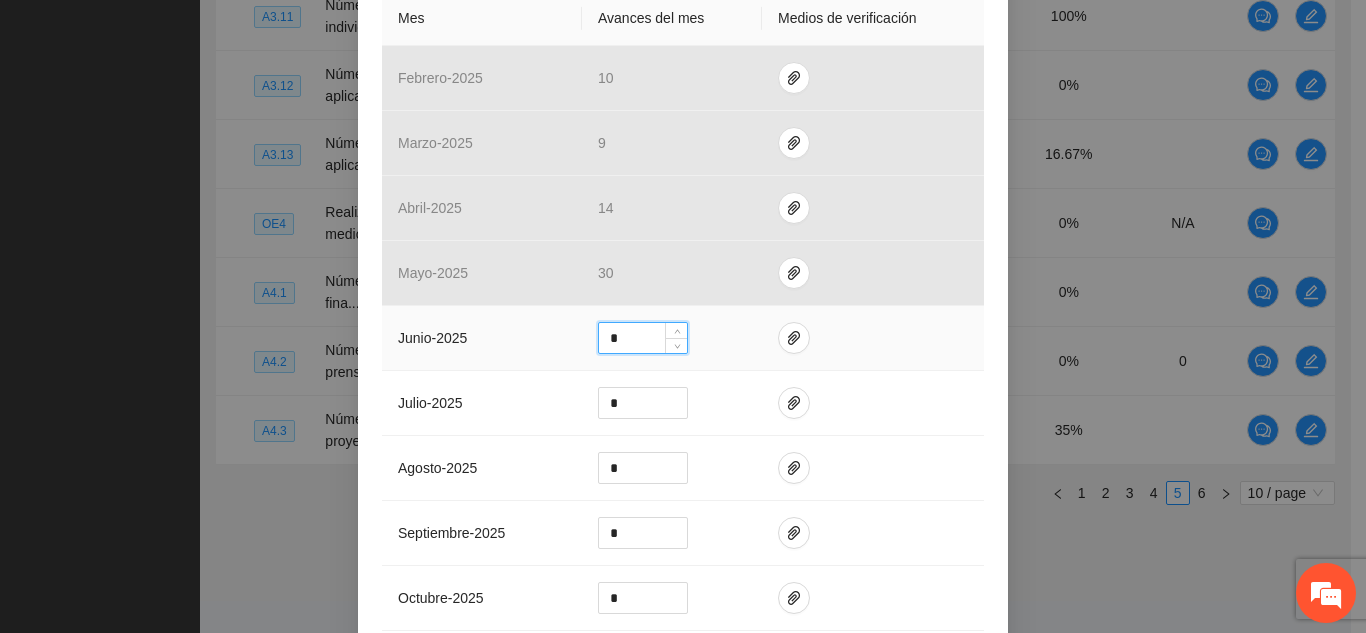 drag, startPoint x: 615, startPoint y: 336, endPoint x: 585, endPoint y: 339, distance: 30.149628 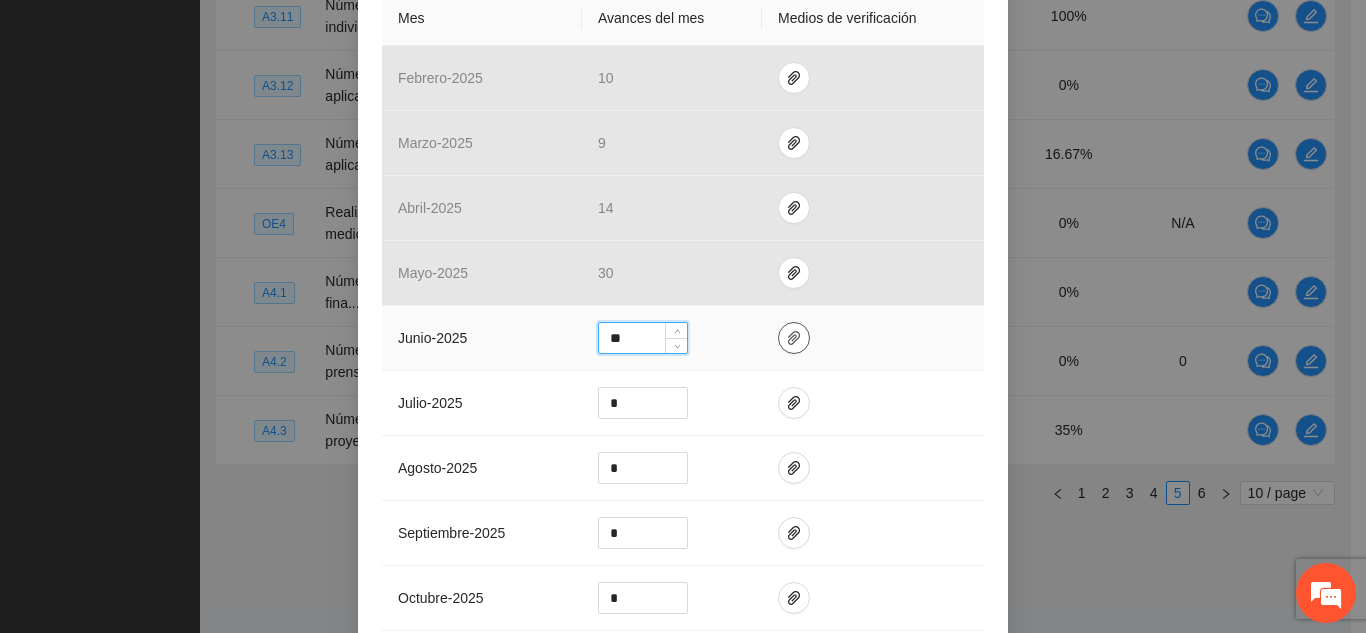 type on "**" 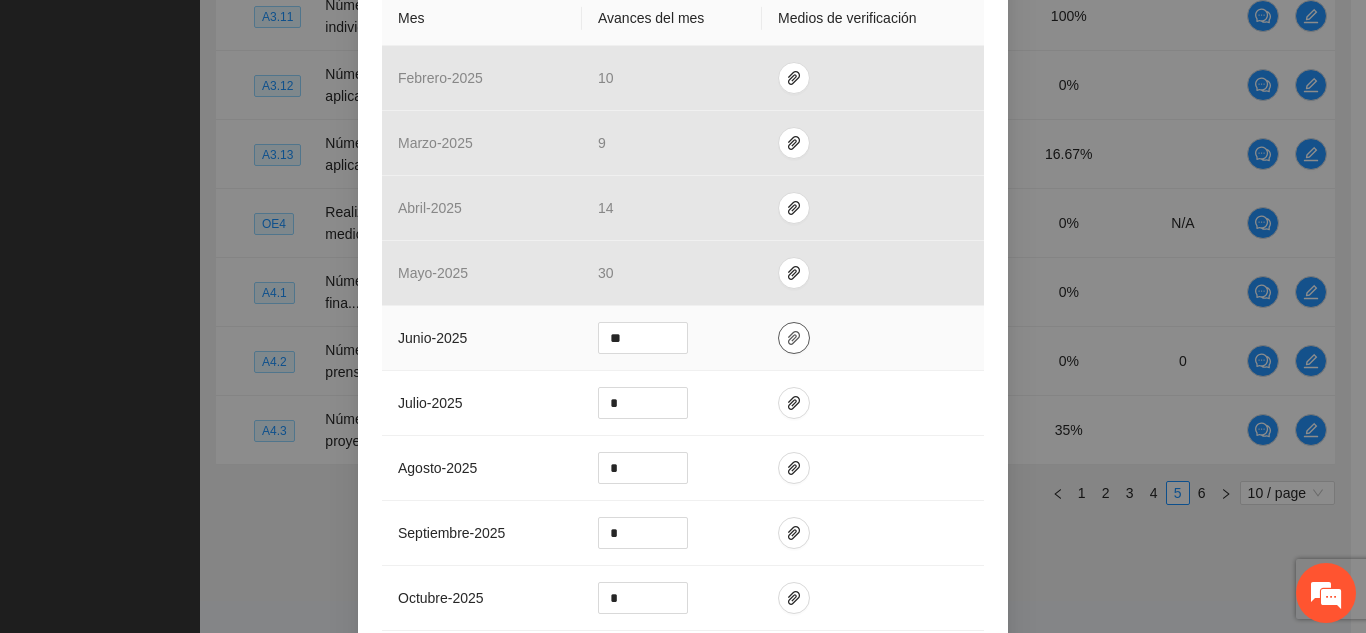 click 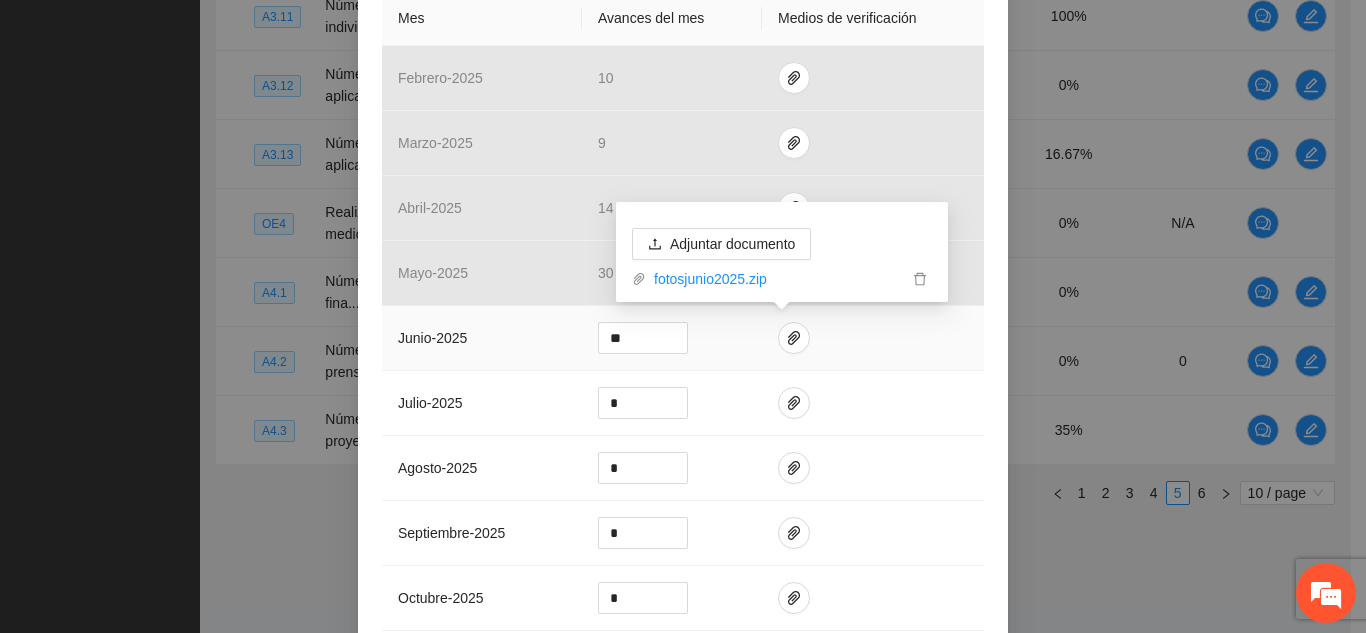 click at bounding box center [873, 338] 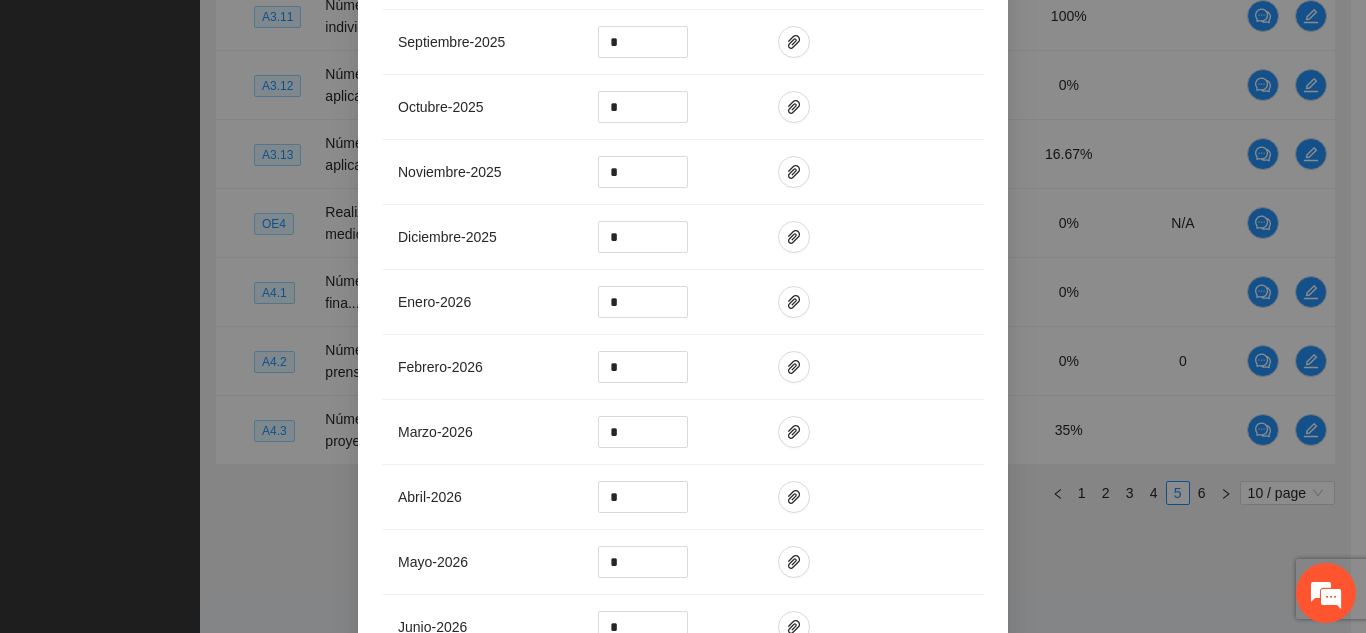 scroll, scrollTop: 1187, scrollLeft: 0, axis: vertical 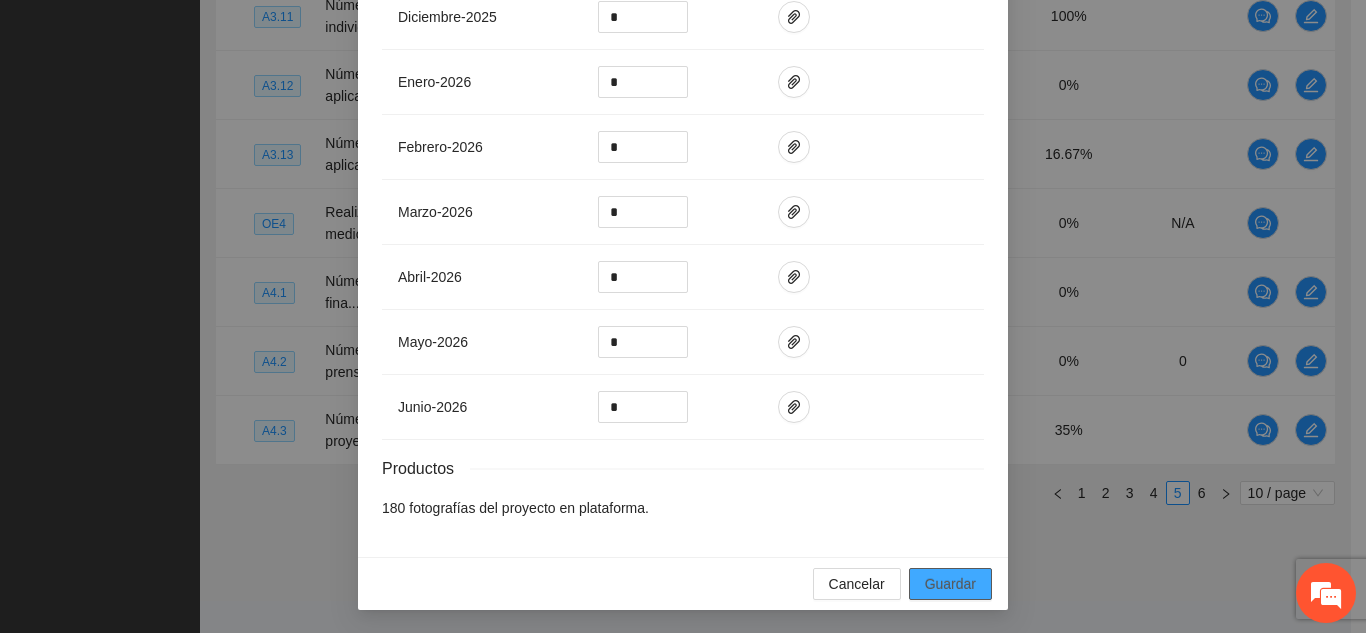click on "Guardar" at bounding box center (950, 584) 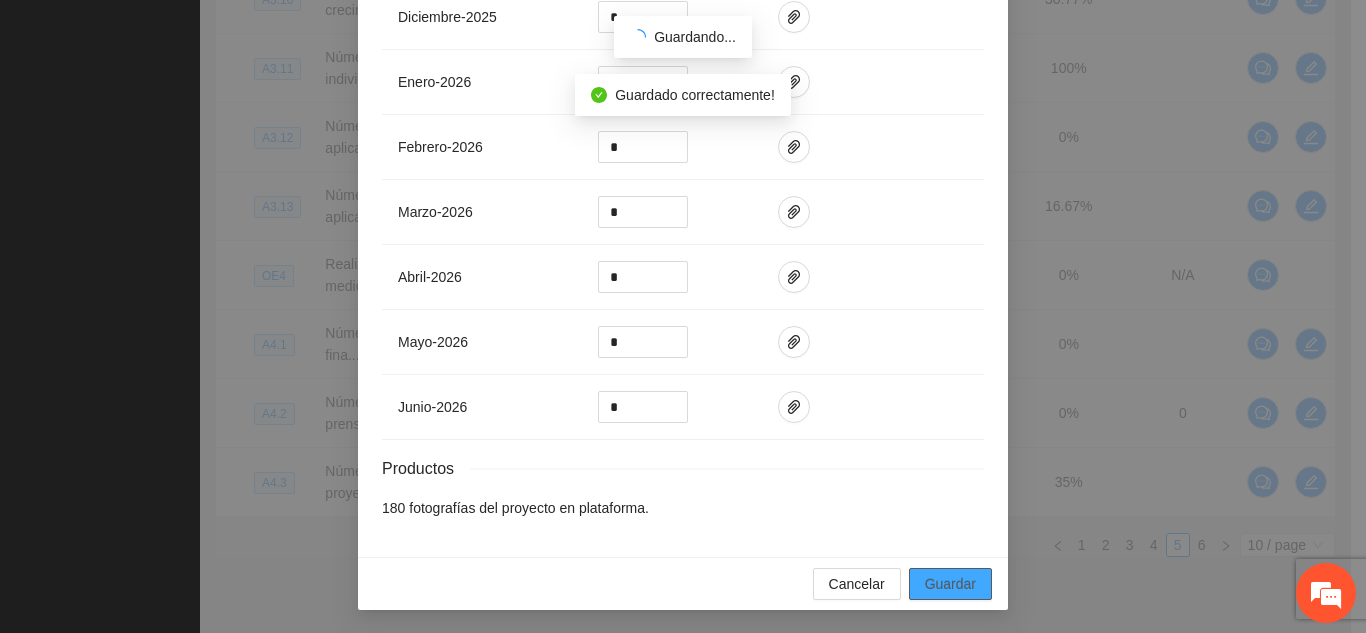scroll, scrollTop: 1087, scrollLeft: 0, axis: vertical 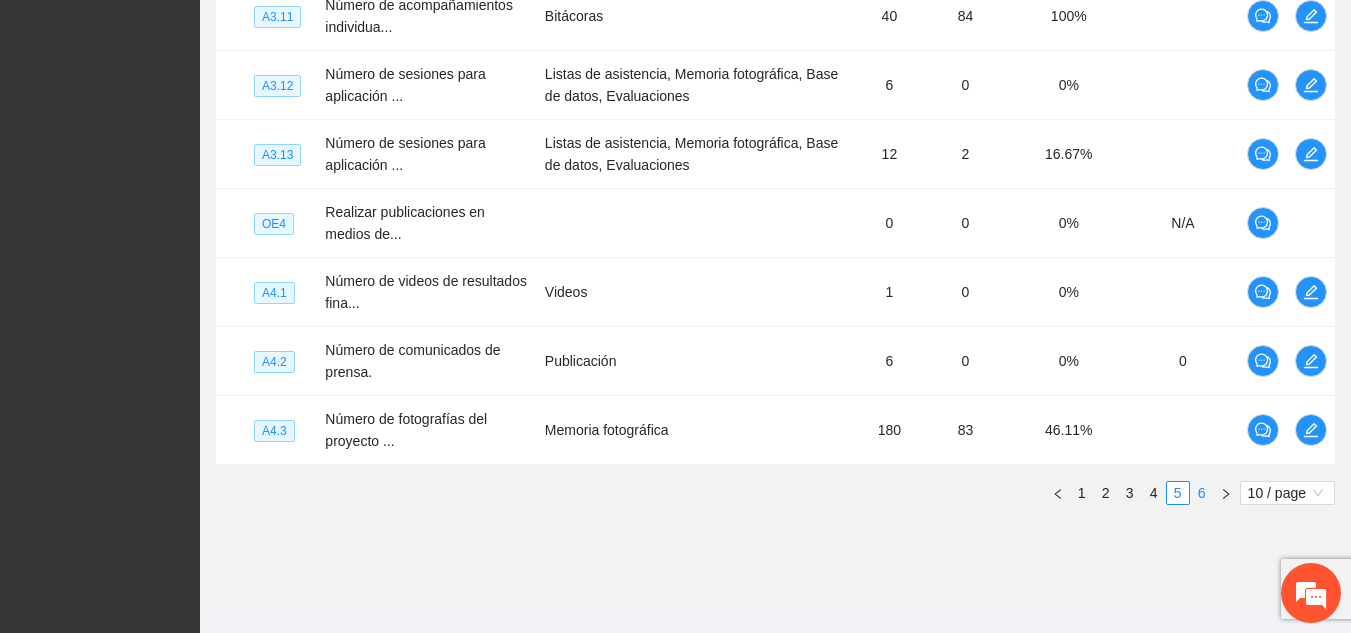click on "6" at bounding box center (1202, 493) 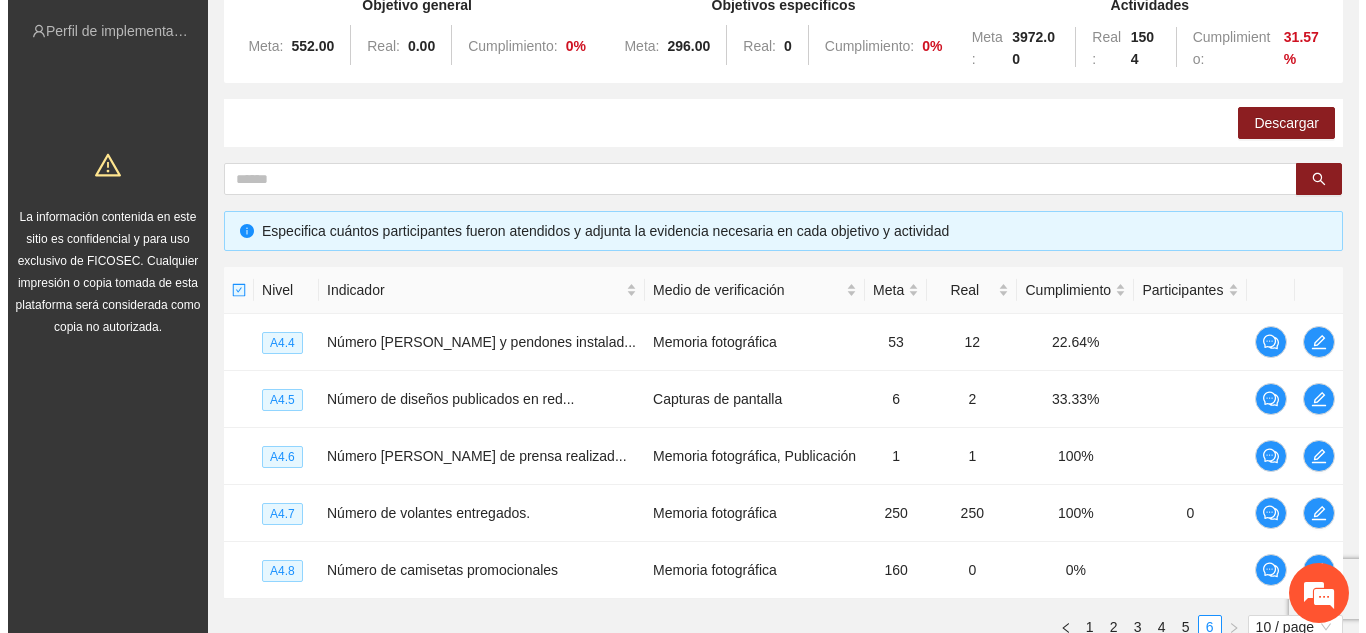 scroll, scrollTop: 235, scrollLeft: 0, axis: vertical 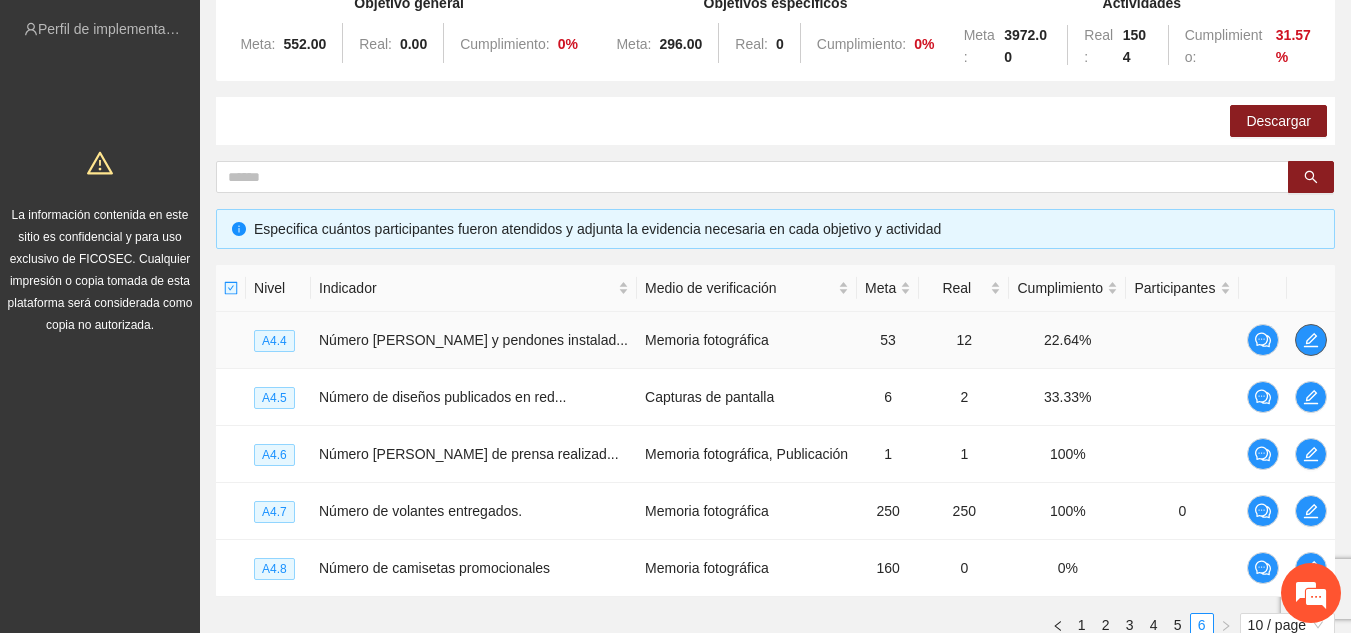 click at bounding box center [1311, 340] 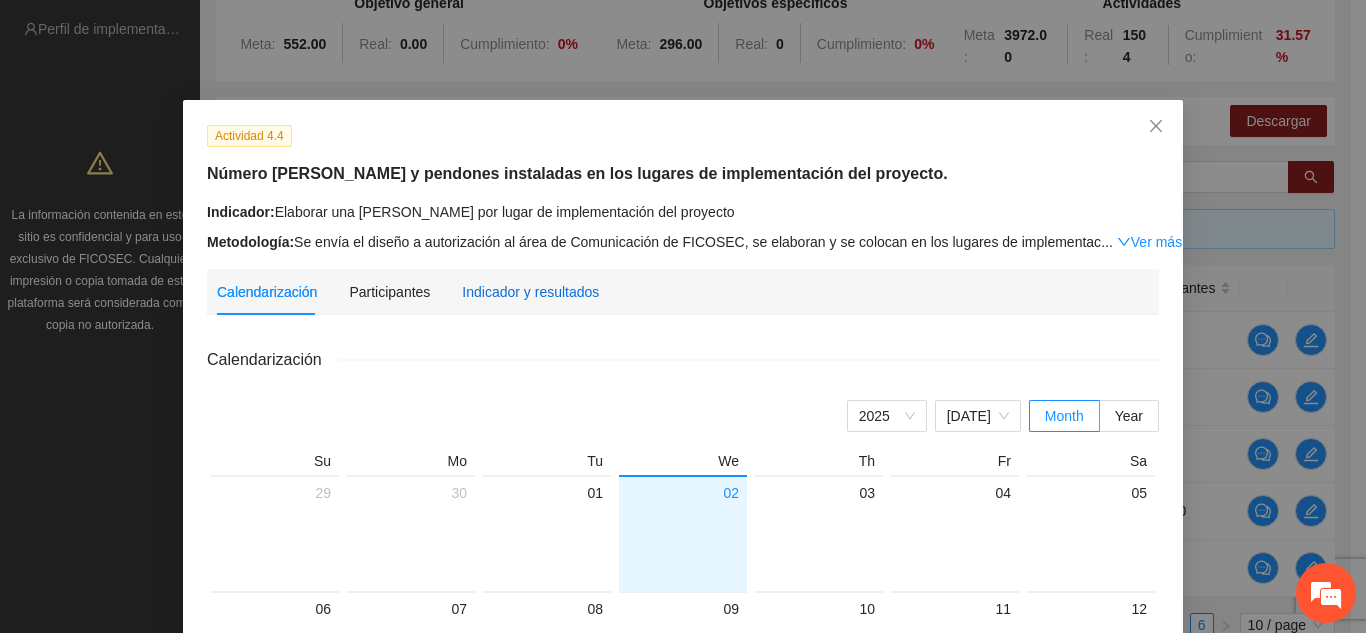click on "Indicador y resultados" at bounding box center [530, 292] 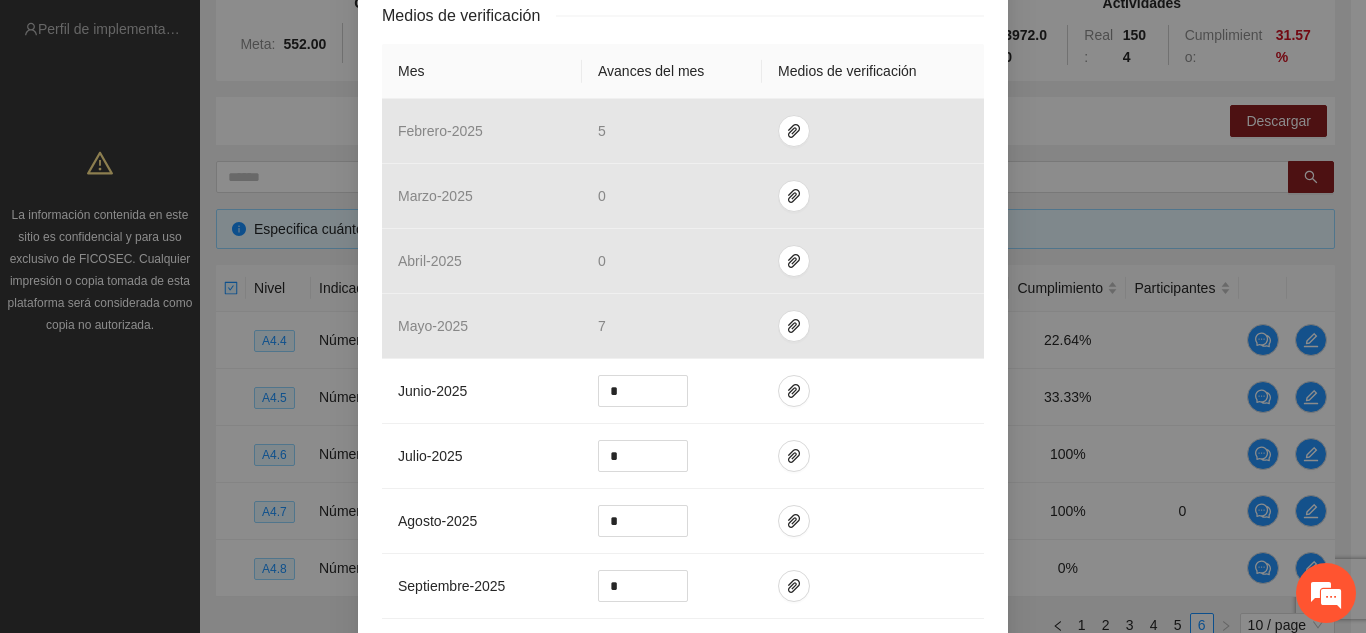 scroll, scrollTop: 453, scrollLeft: 0, axis: vertical 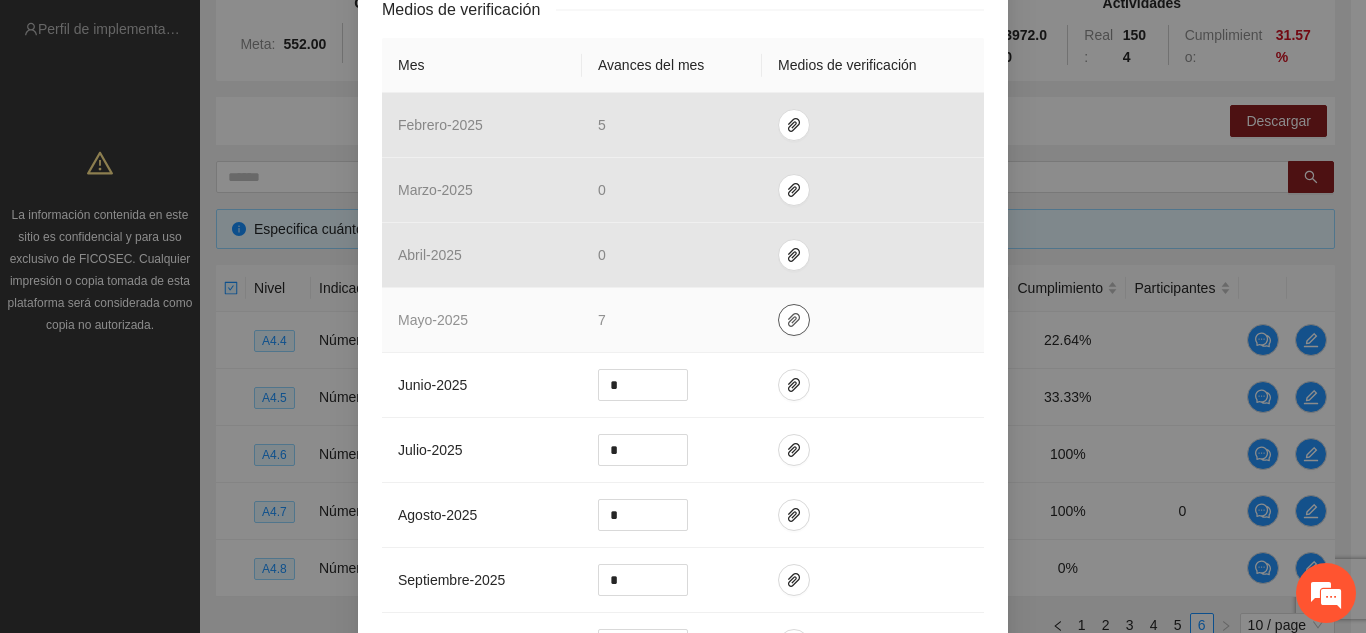 click 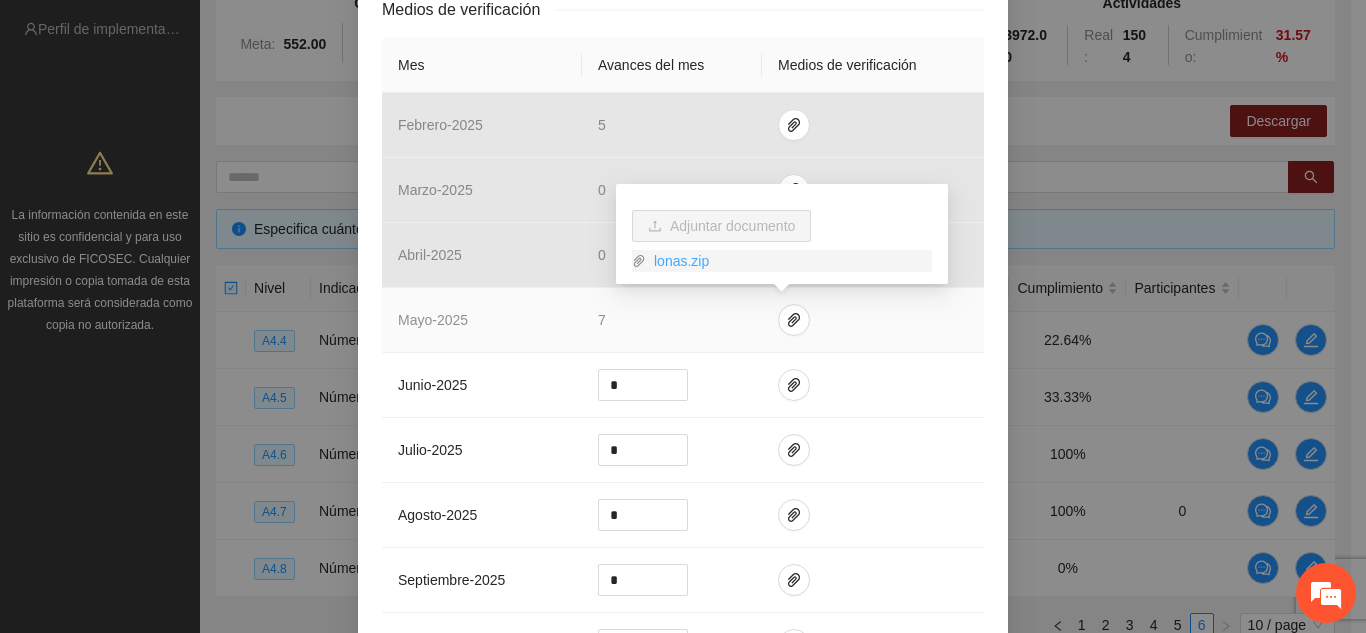click on "lonas.zip" at bounding box center [789, 261] 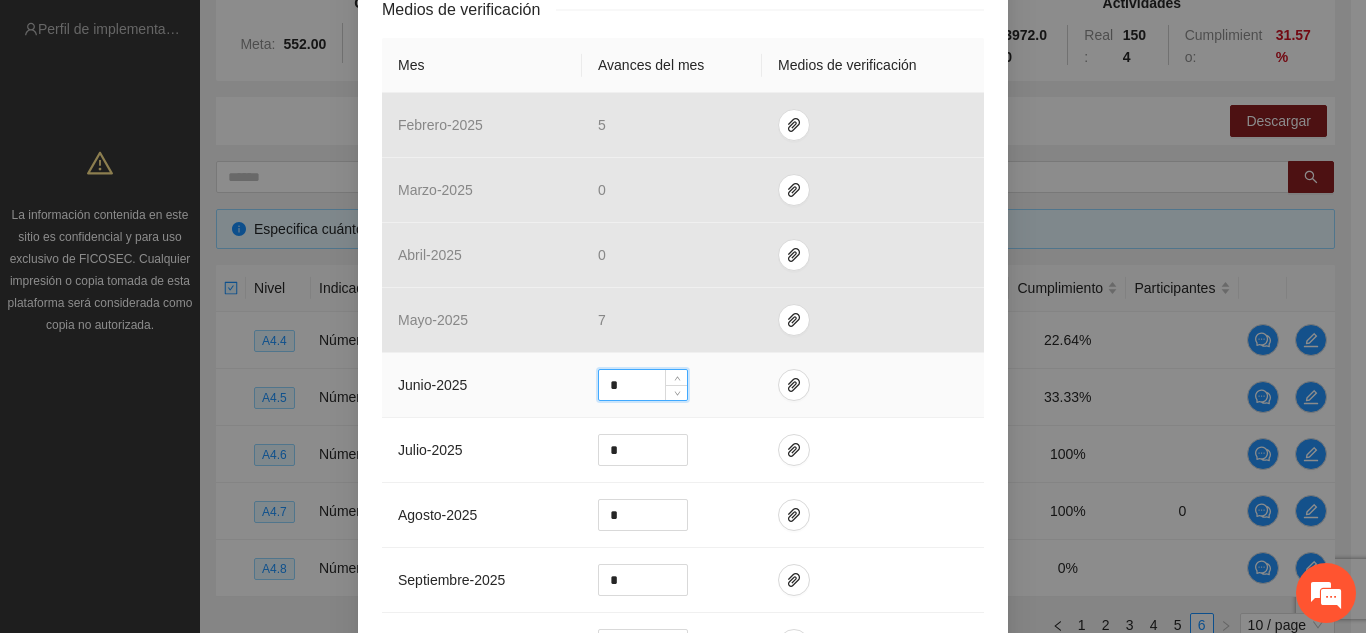 drag, startPoint x: 639, startPoint y: 388, endPoint x: 560, endPoint y: 374, distance: 80.23092 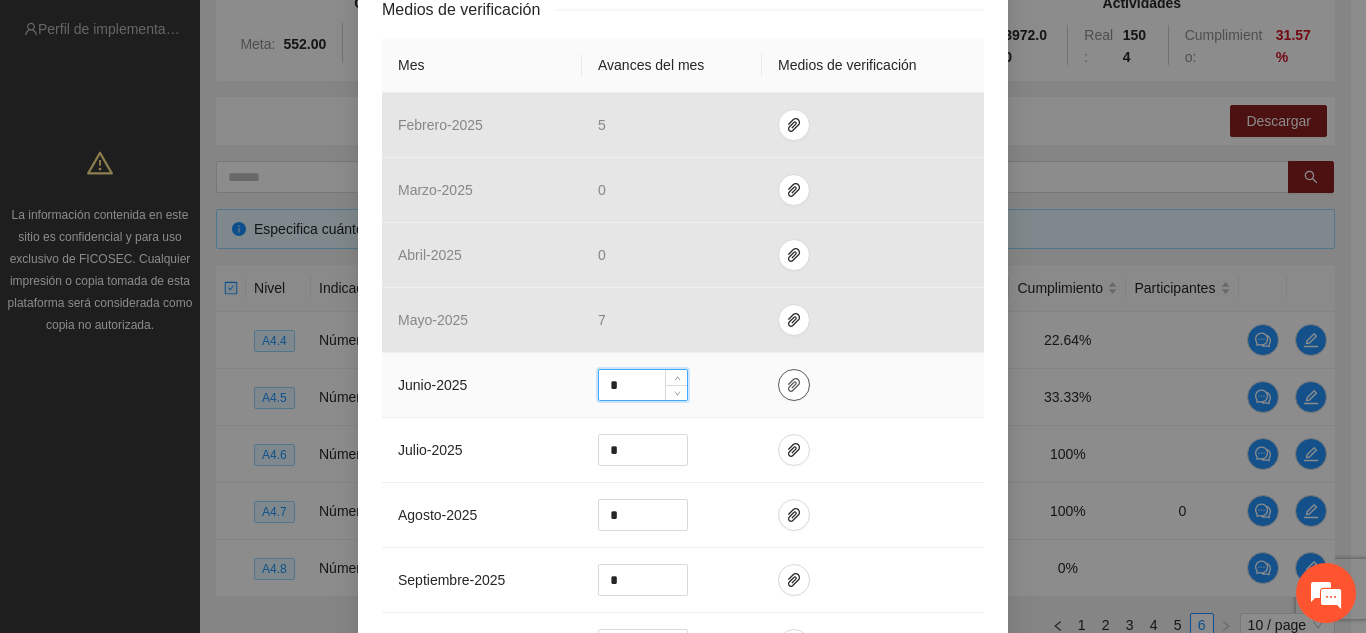 type on "*" 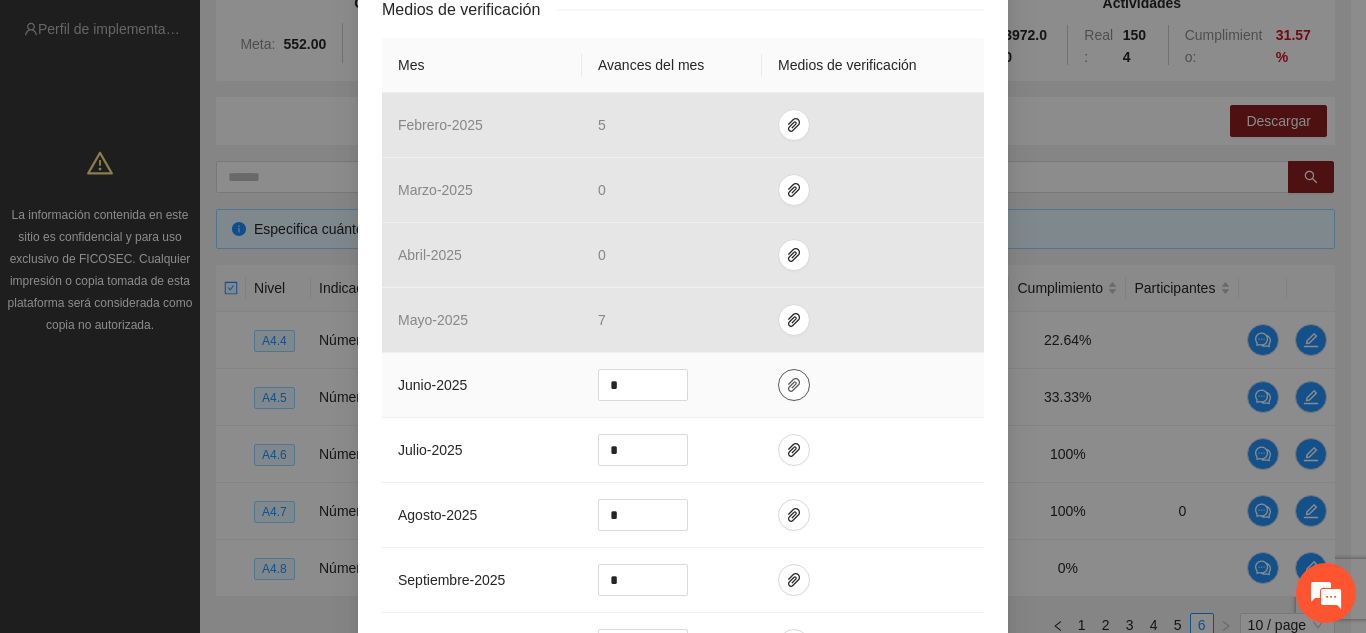 click at bounding box center [794, 385] 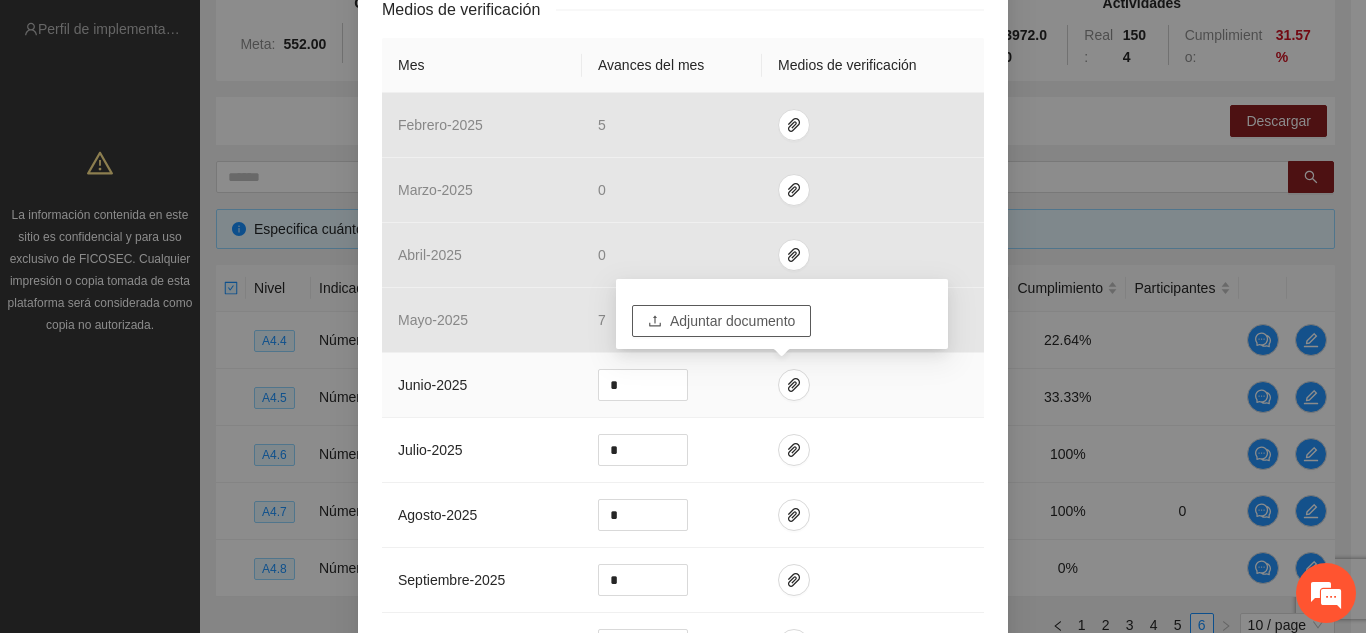 click on "Adjuntar documento" at bounding box center (732, 321) 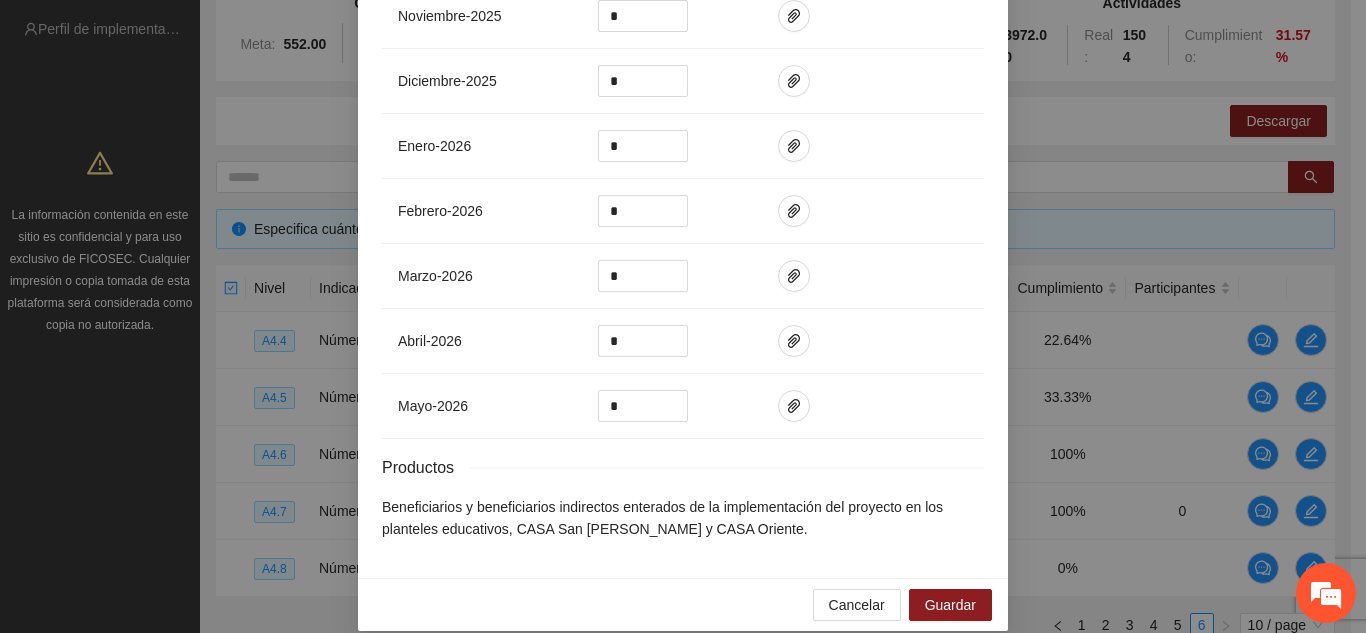 scroll, scrollTop: 1168, scrollLeft: 0, axis: vertical 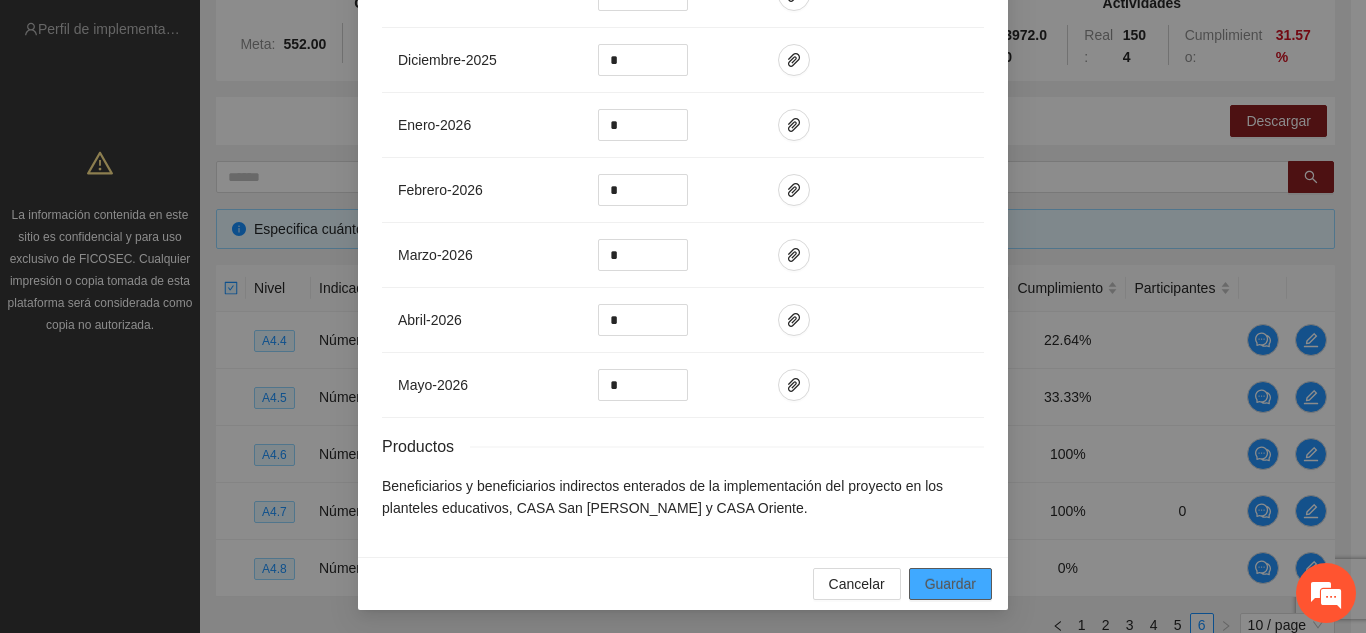 click on "Guardar" at bounding box center (950, 584) 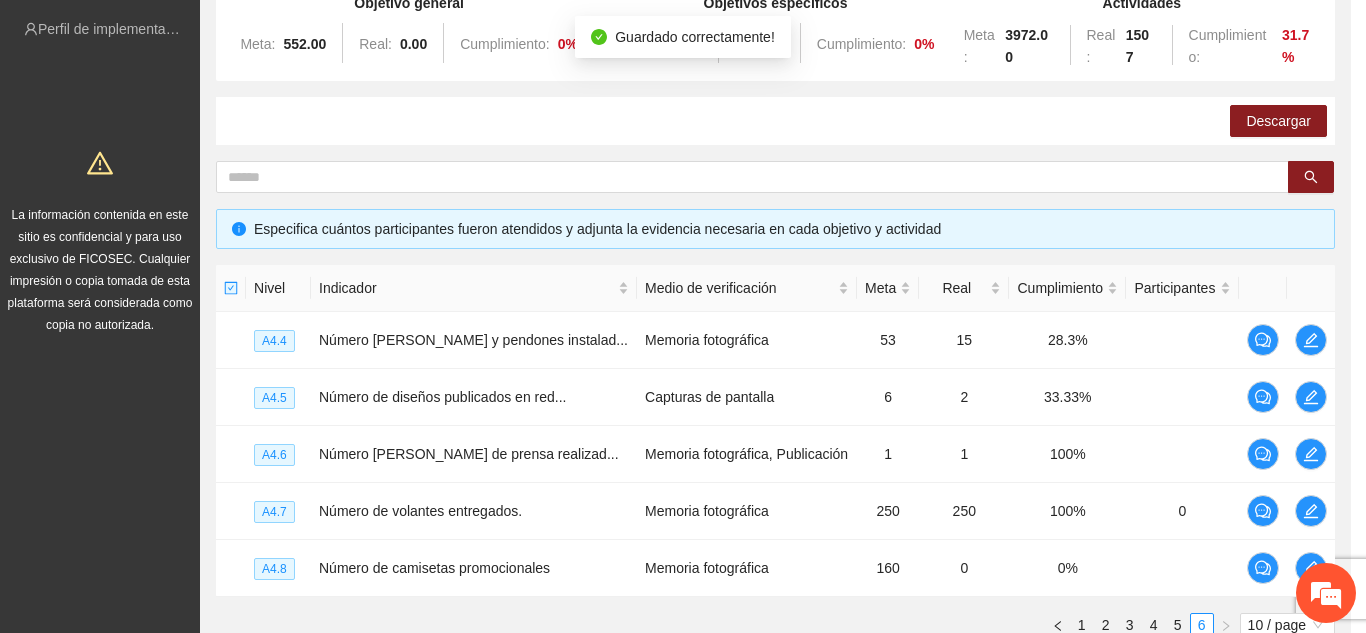scroll, scrollTop: 1068, scrollLeft: 0, axis: vertical 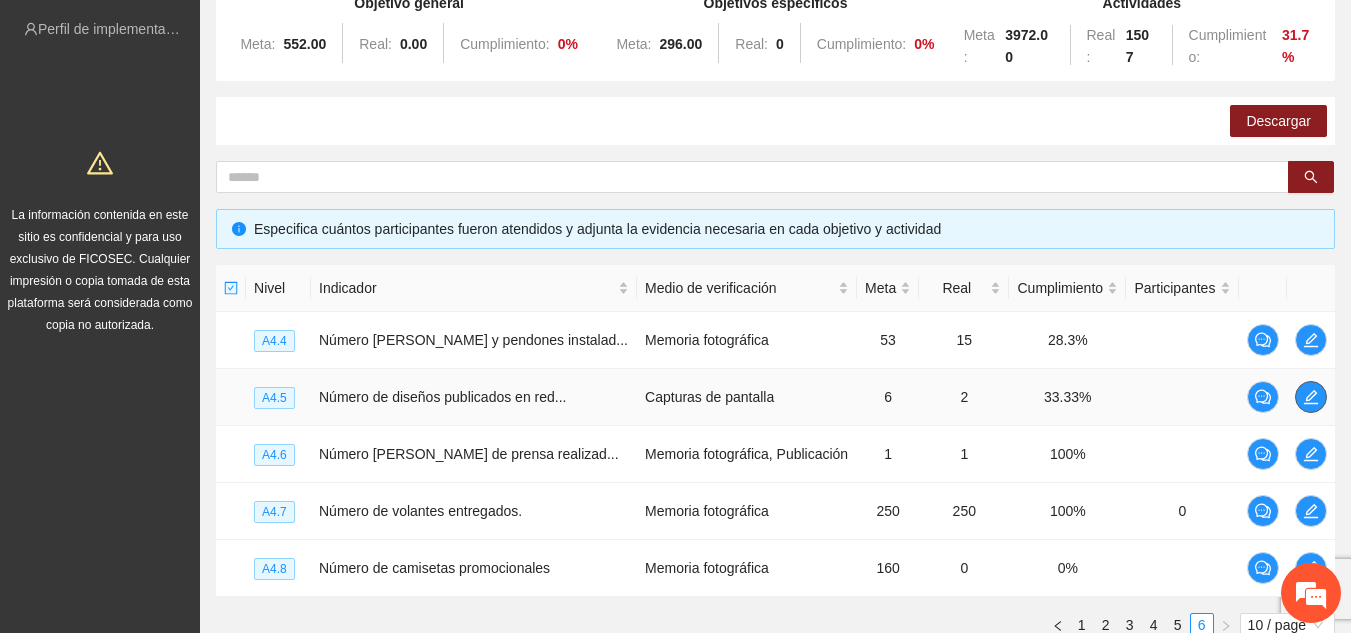 click 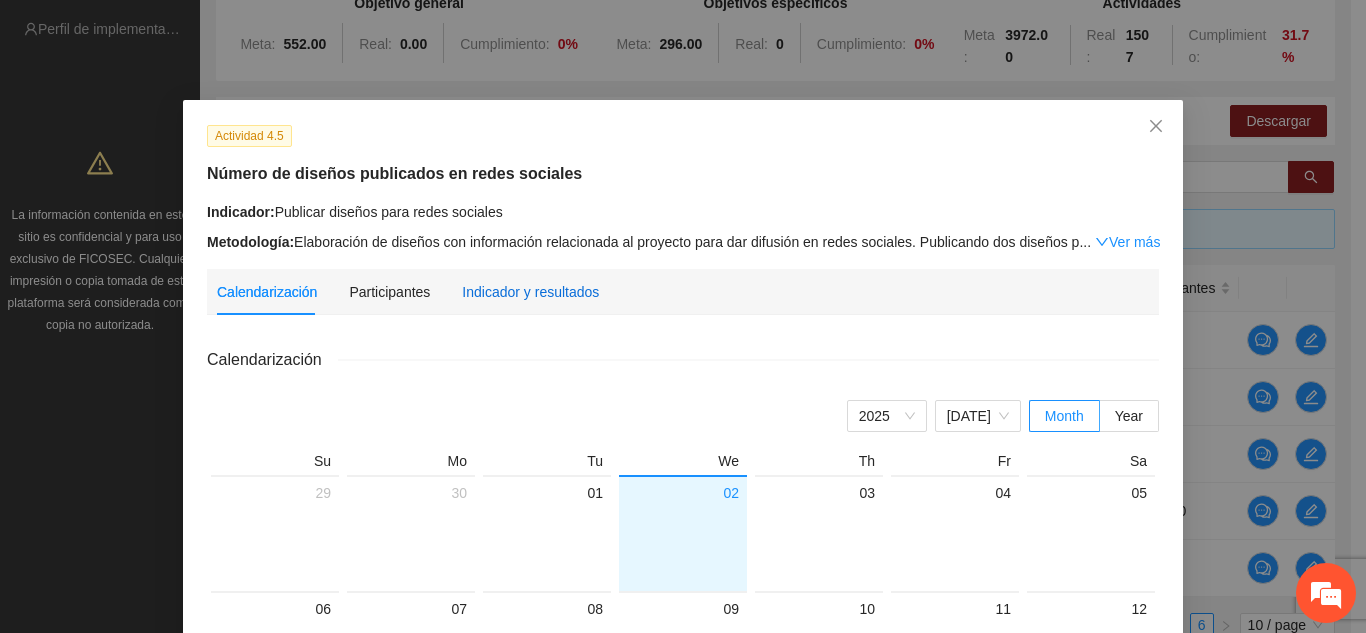 click on "Indicador y resultados" at bounding box center [530, 292] 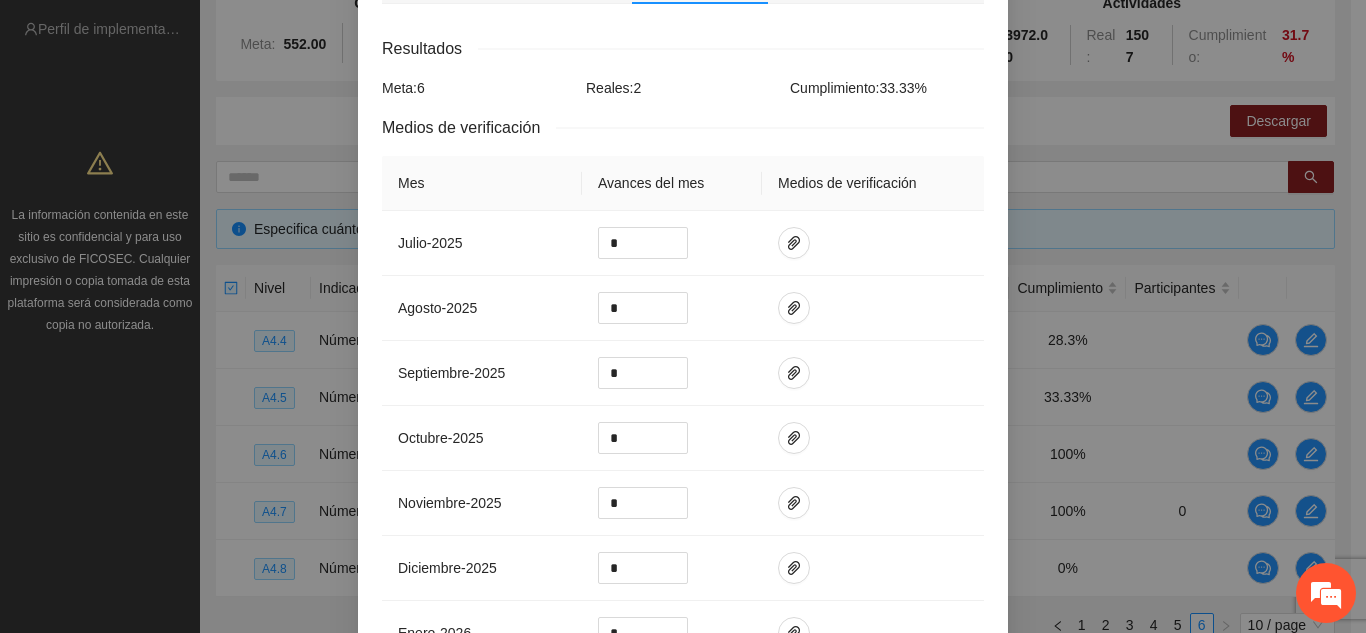 scroll, scrollTop: 346, scrollLeft: 0, axis: vertical 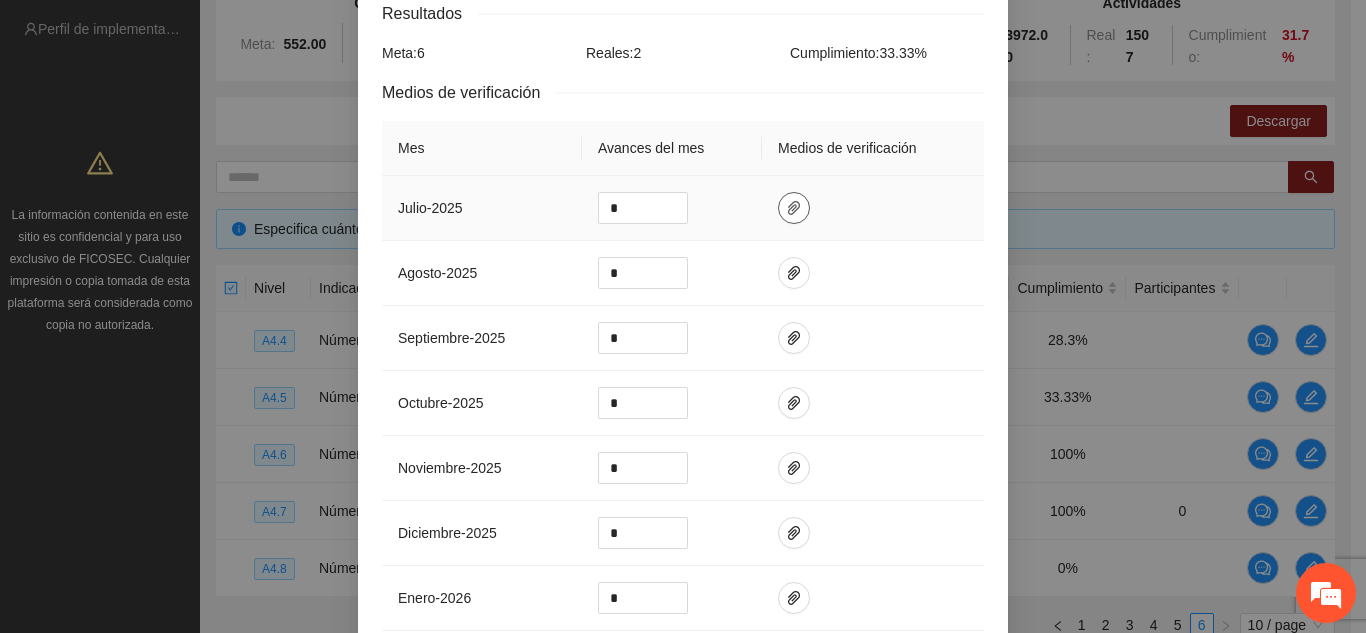 click 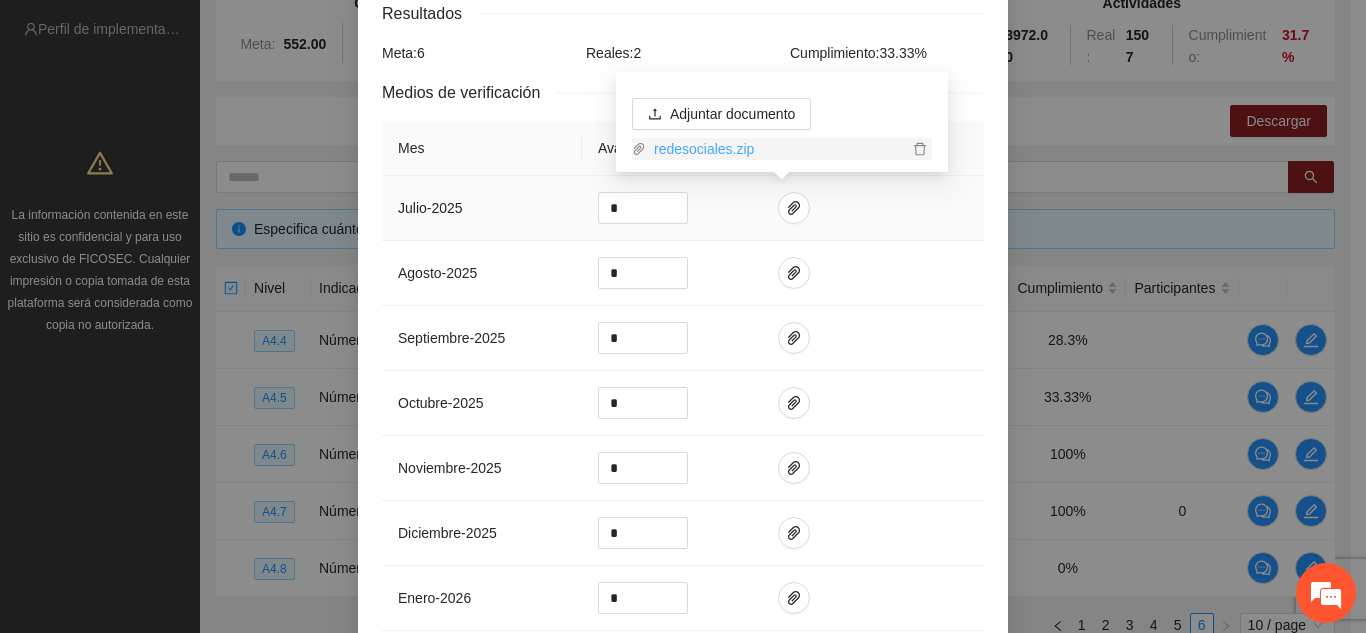 click on "redesociales.zip" at bounding box center (777, 149) 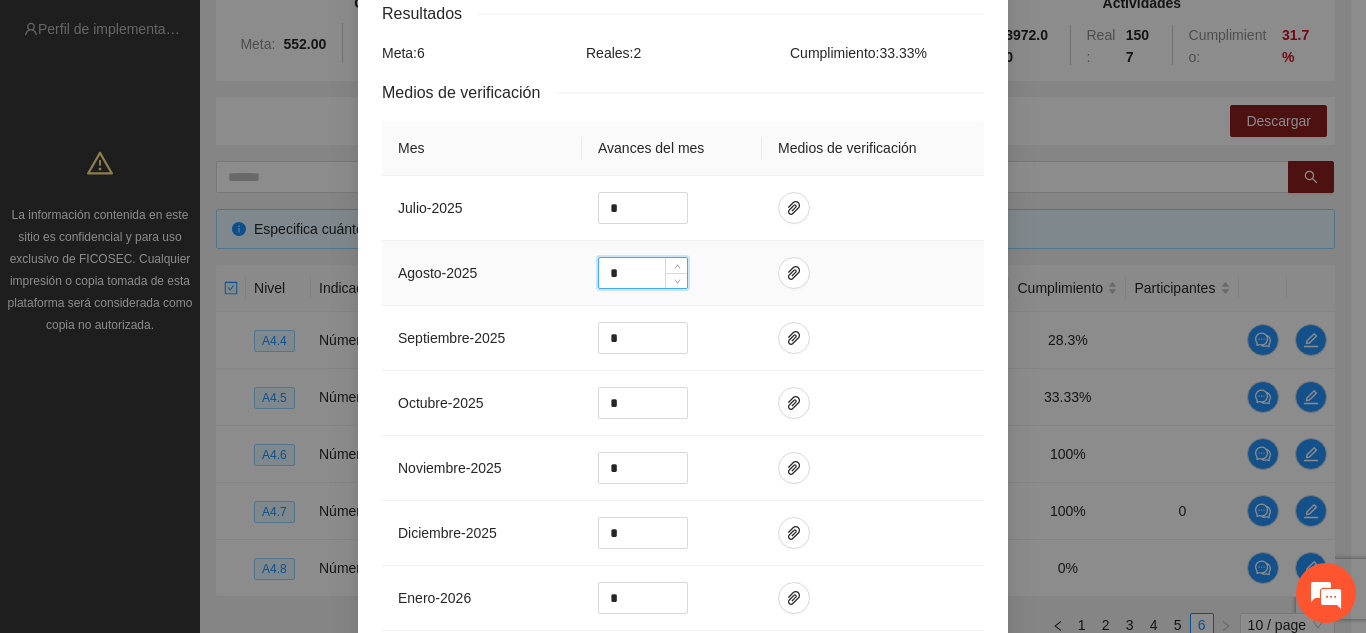 drag, startPoint x: 618, startPoint y: 278, endPoint x: 567, endPoint y: 277, distance: 51.009804 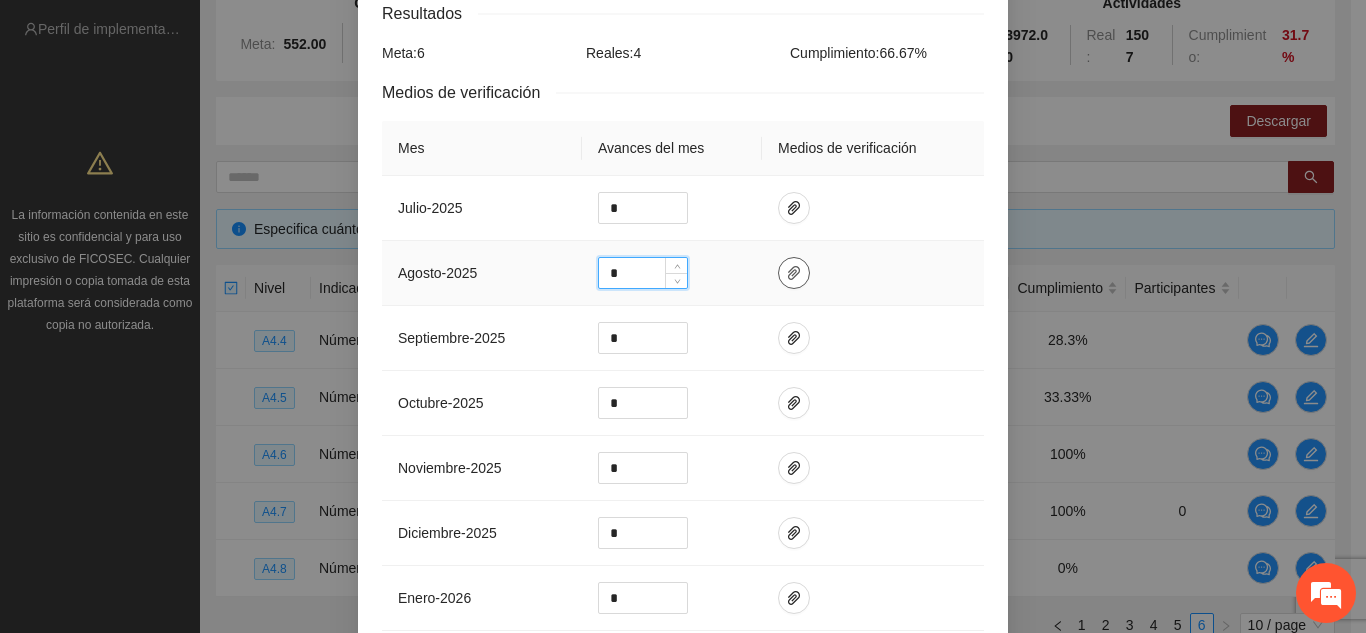 type on "*" 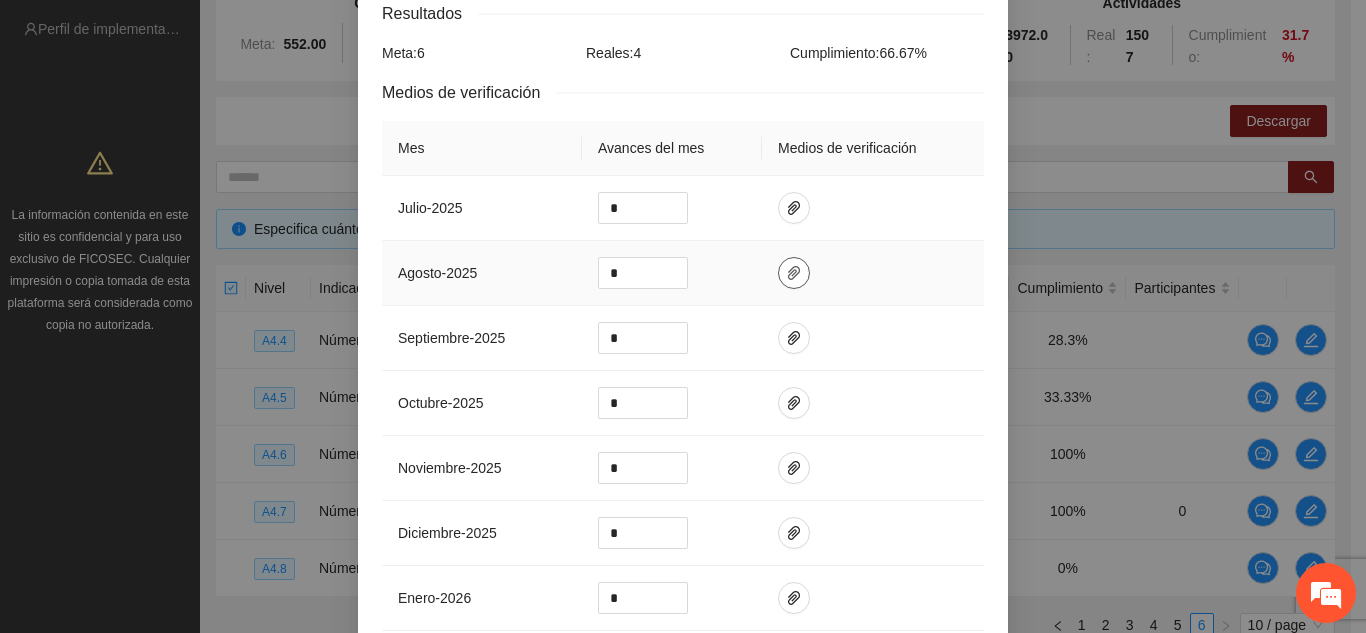 click 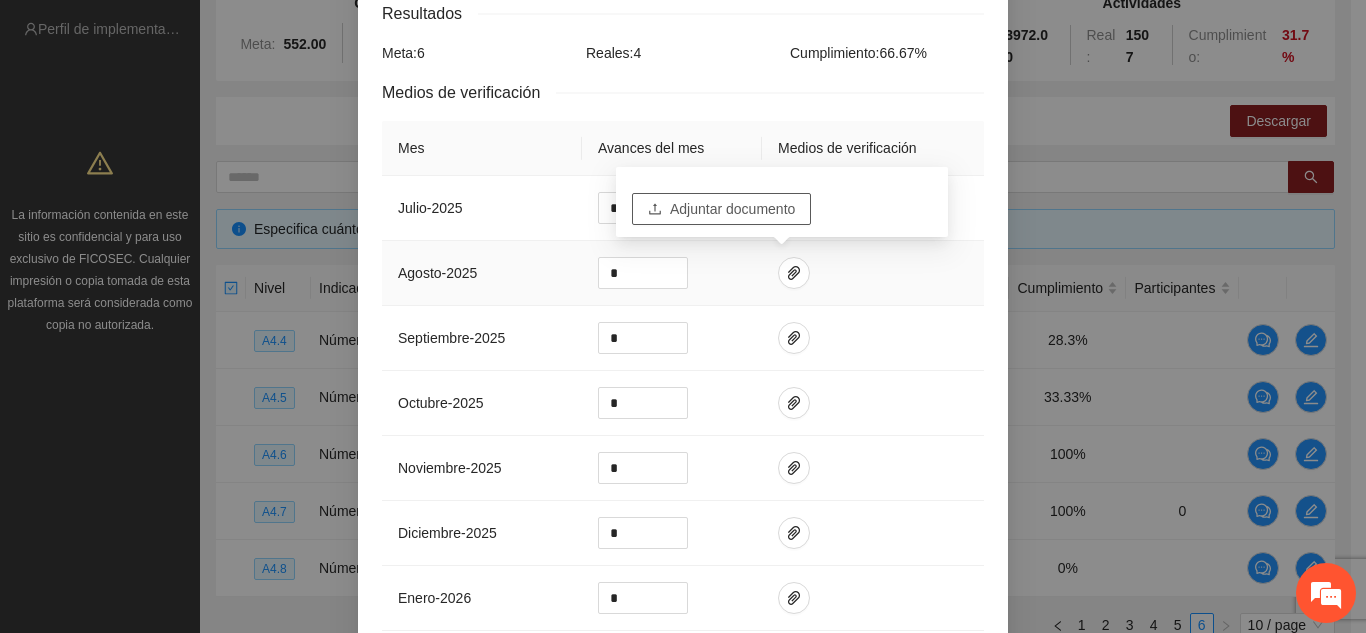 click on "Adjuntar documento" at bounding box center (732, 209) 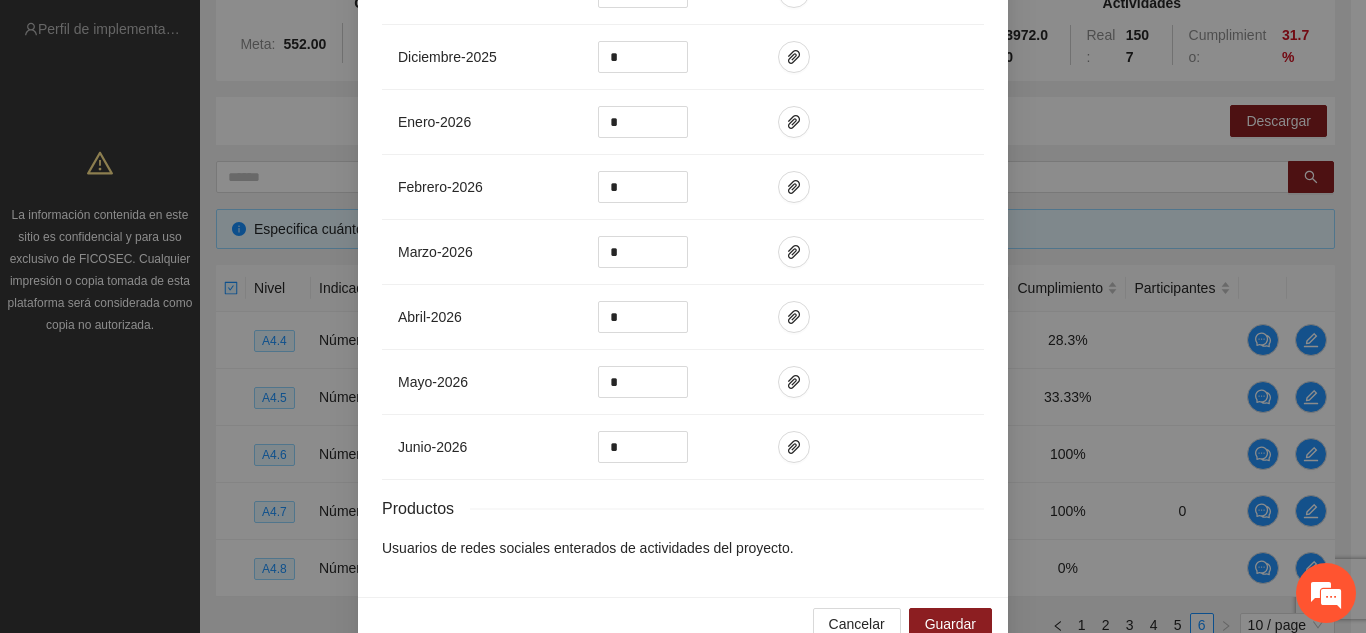 scroll, scrollTop: 862, scrollLeft: 0, axis: vertical 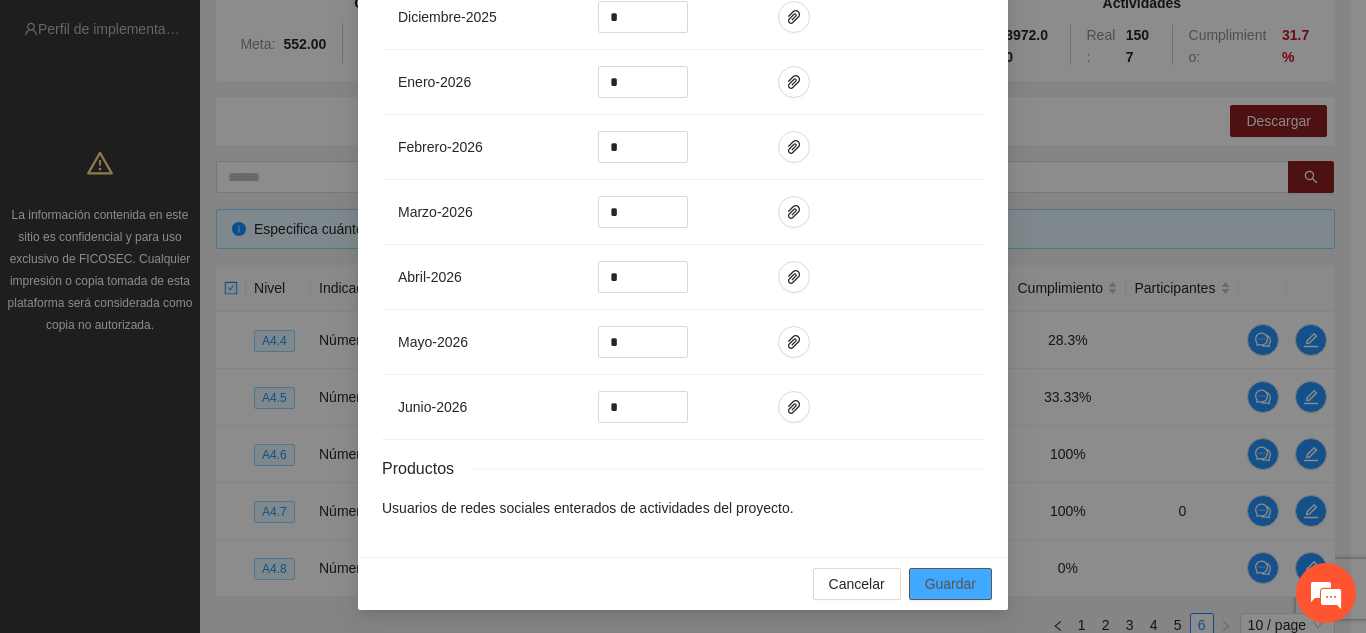 click on "Guardar" at bounding box center [950, 584] 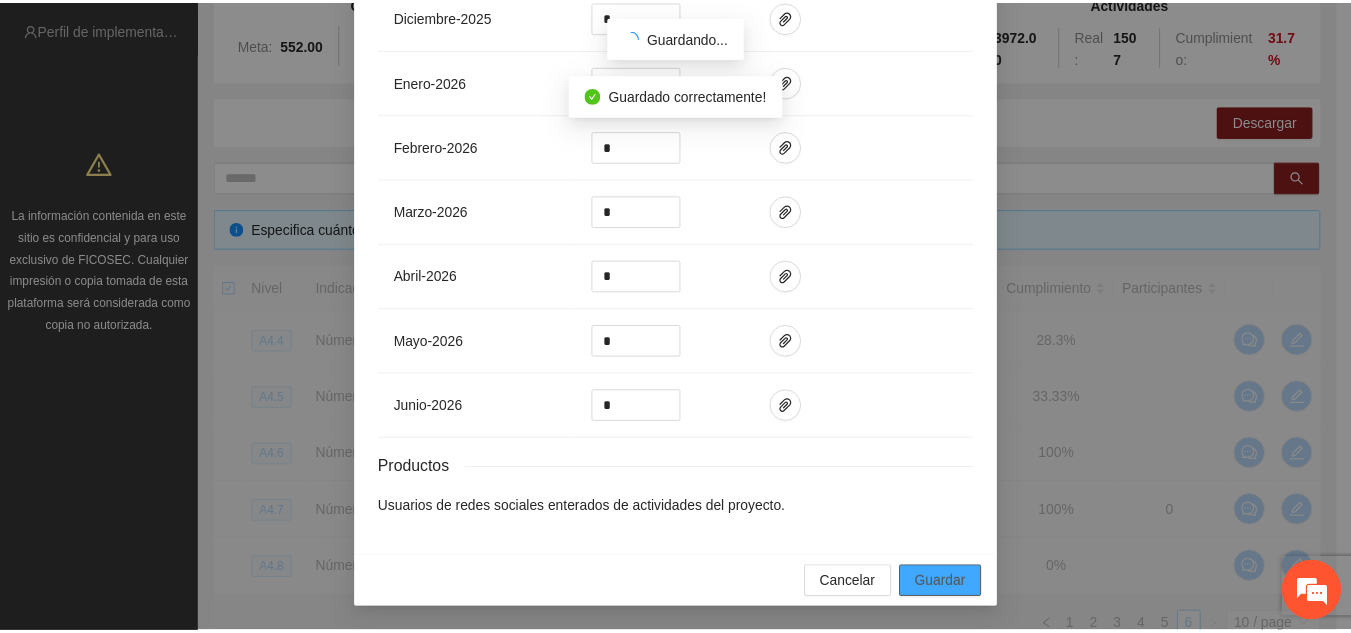 scroll, scrollTop: 762, scrollLeft: 0, axis: vertical 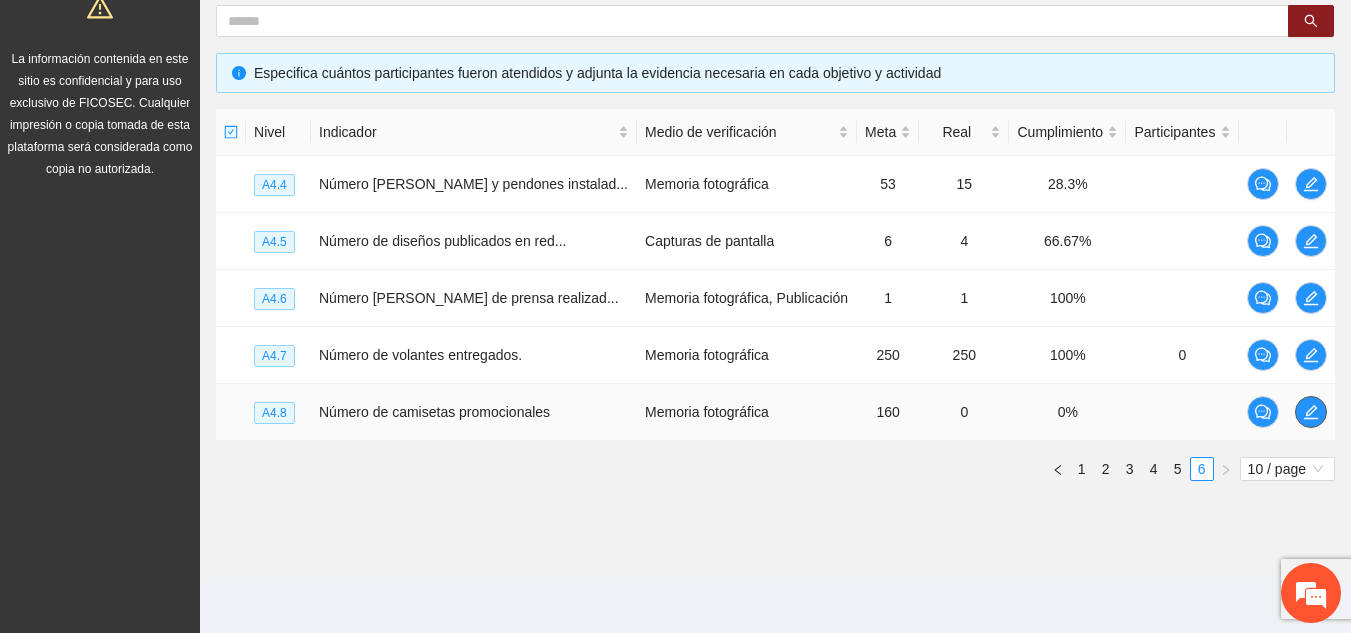 click 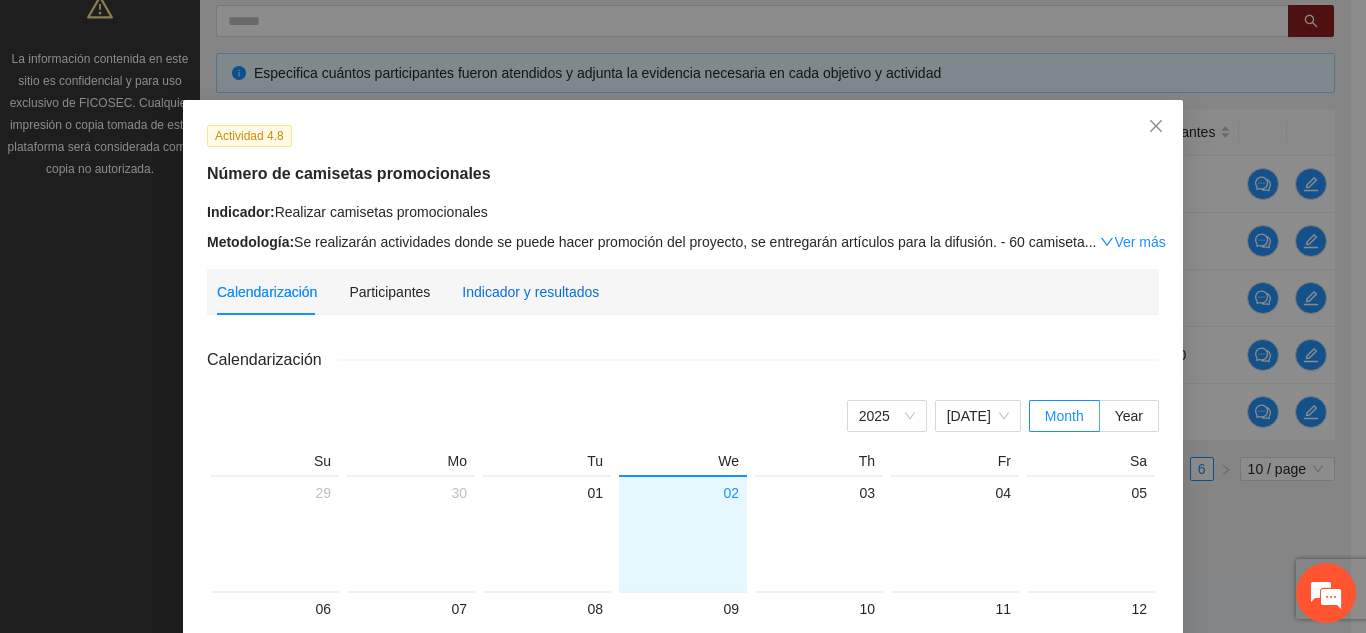 click on "Indicador y resultados" at bounding box center [530, 292] 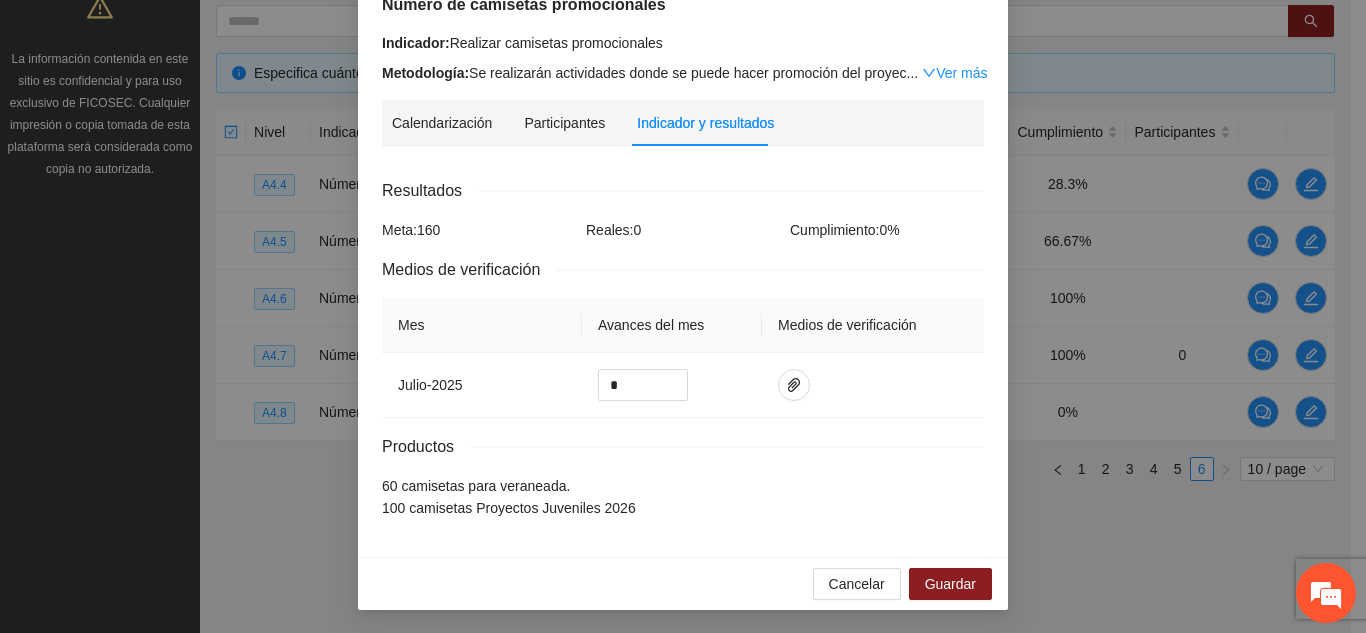 scroll, scrollTop: 160, scrollLeft: 0, axis: vertical 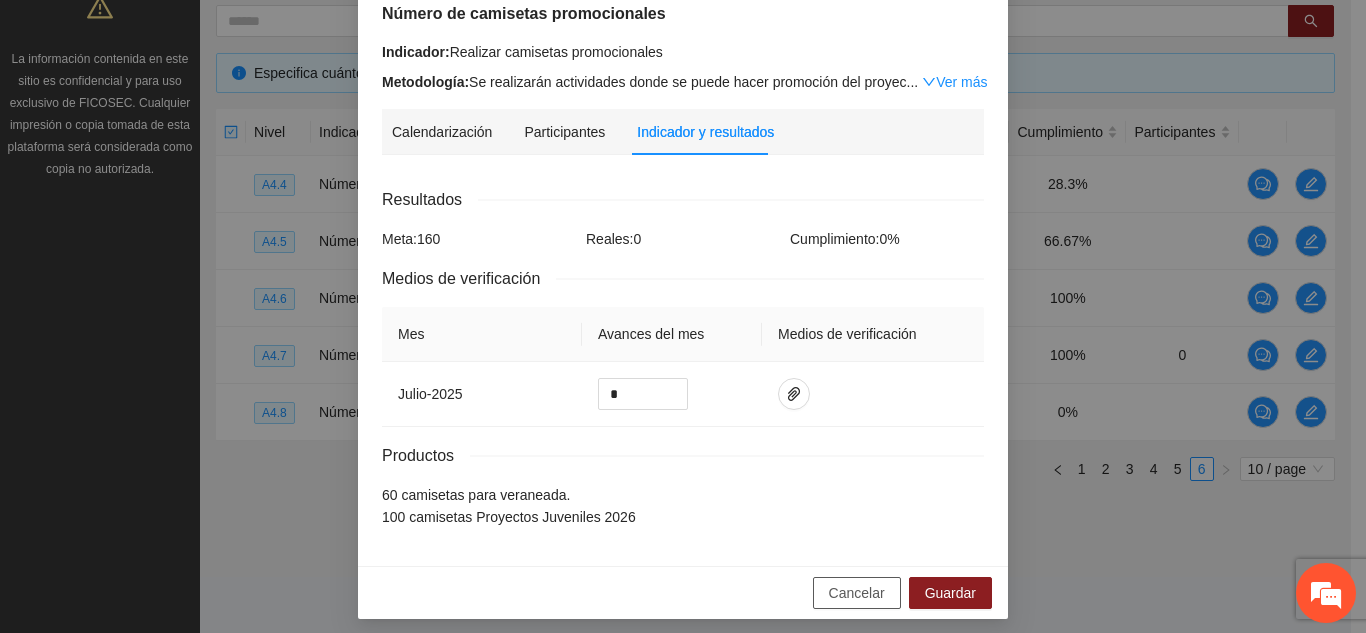 click on "Cancelar" at bounding box center [857, 593] 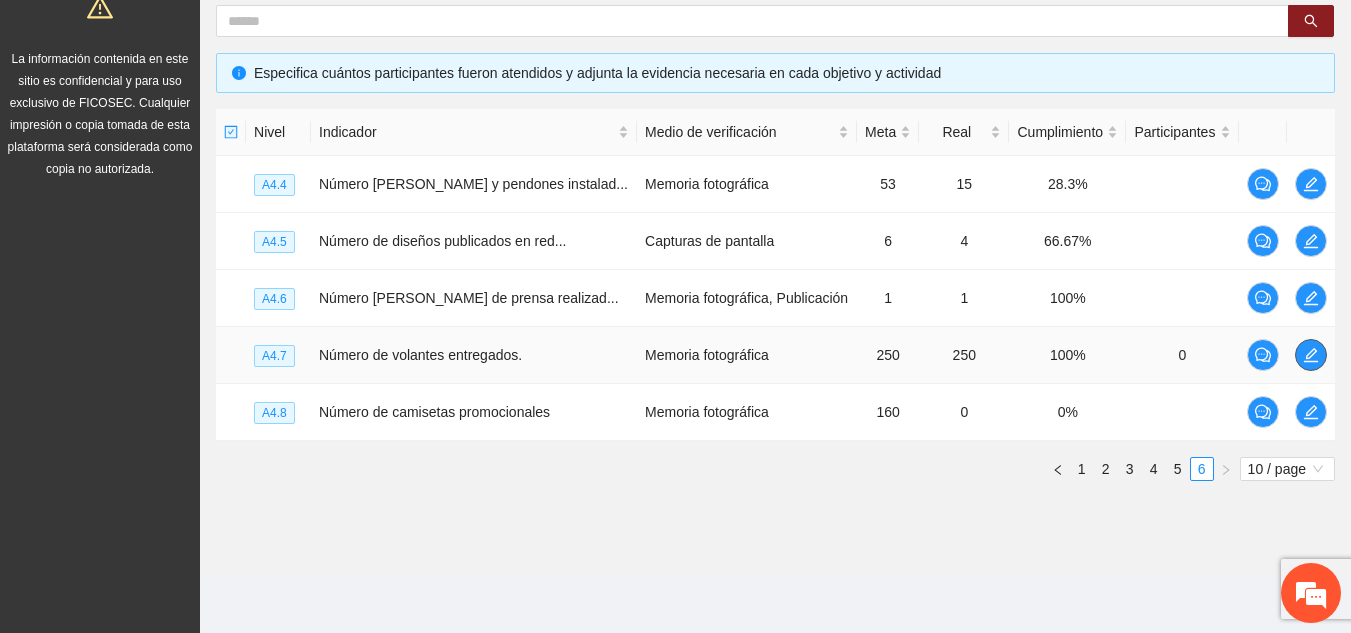 click 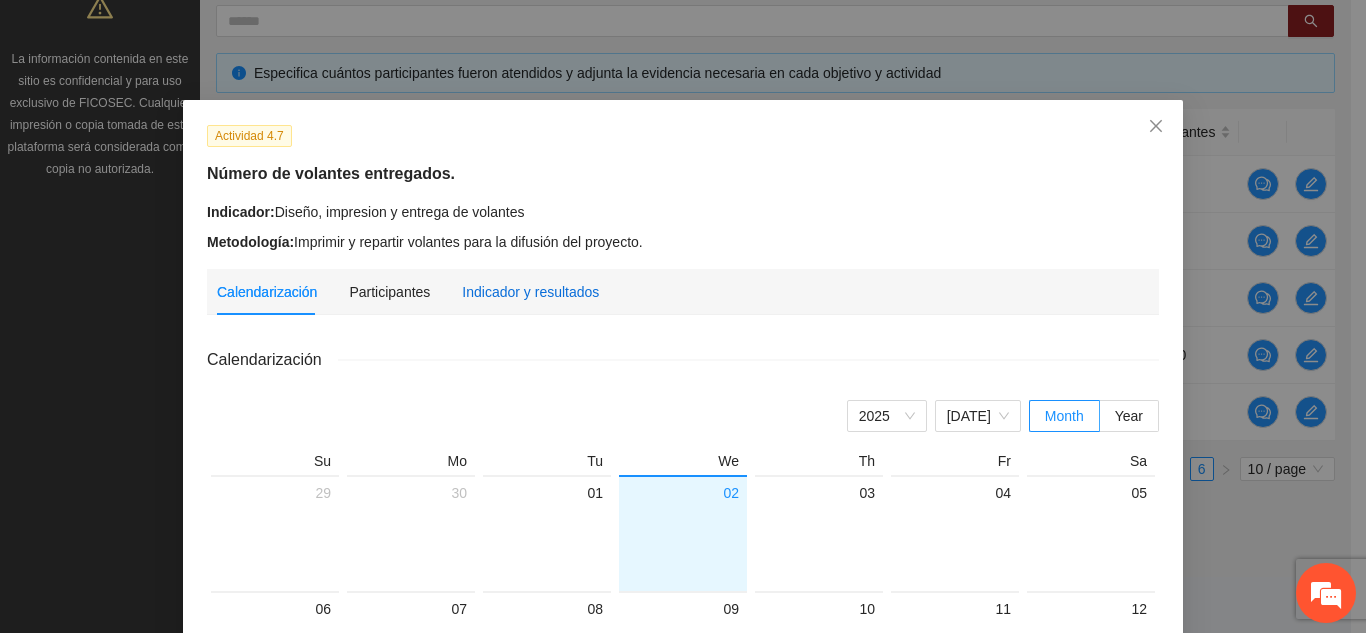 click on "Indicador y resultados" at bounding box center (530, 292) 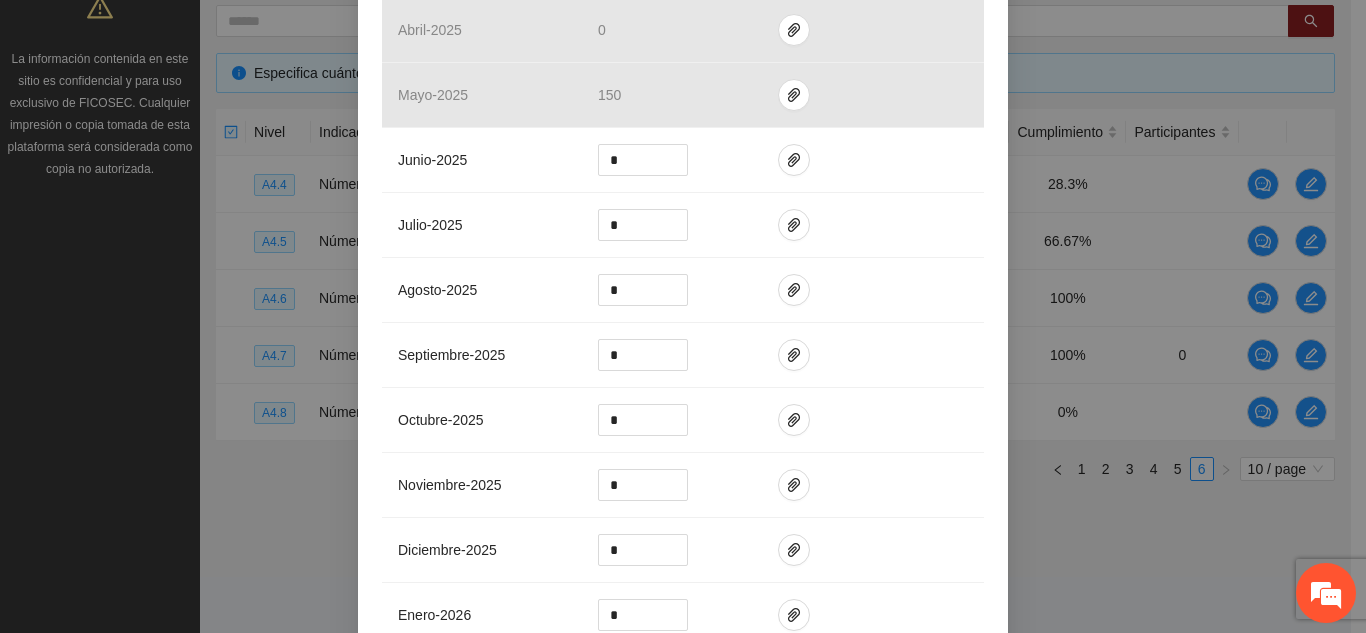 scroll, scrollTop: 682, scrollLeft: 0, axis: vertical 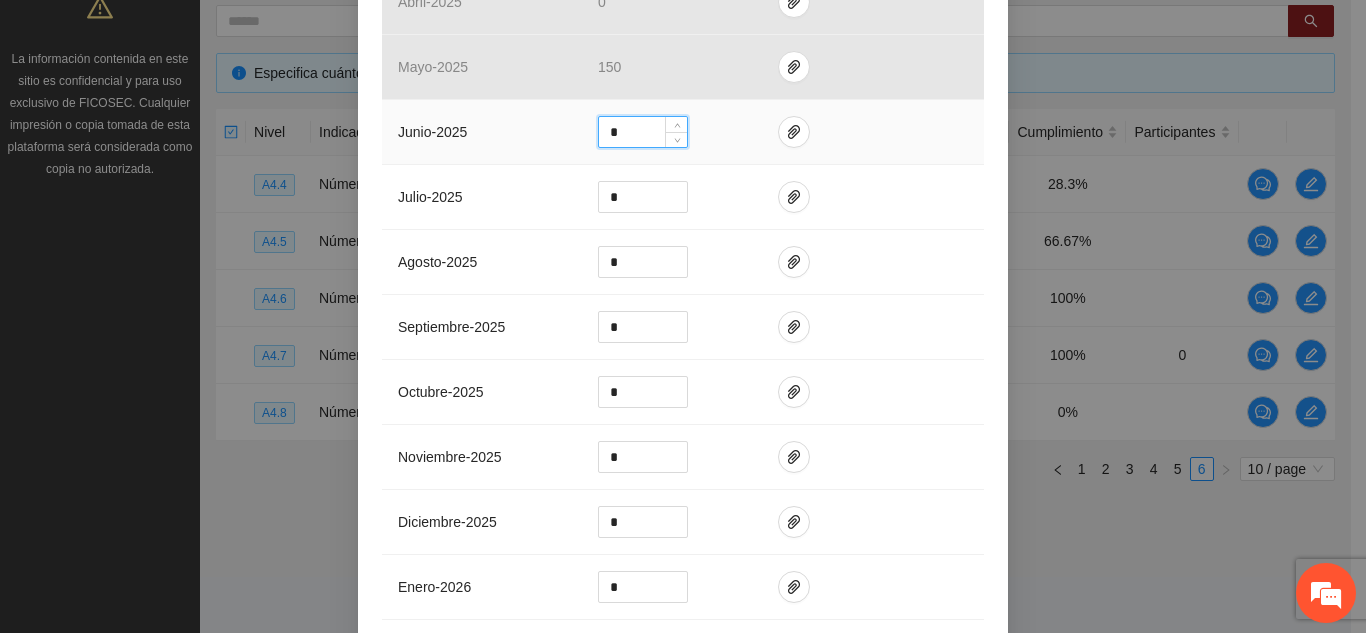 drag, startPoint x: 636, startPoint y: 132, endPoint x: 420, endPoint y: 132, distance: 216 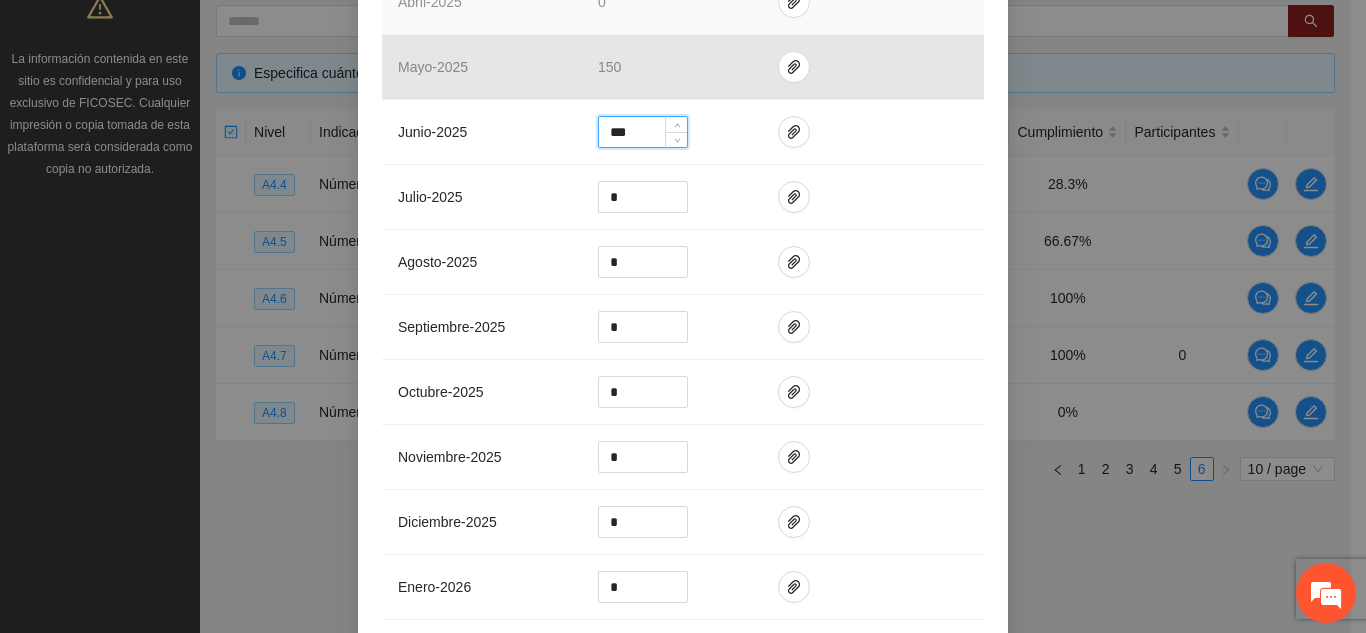 type on "***" 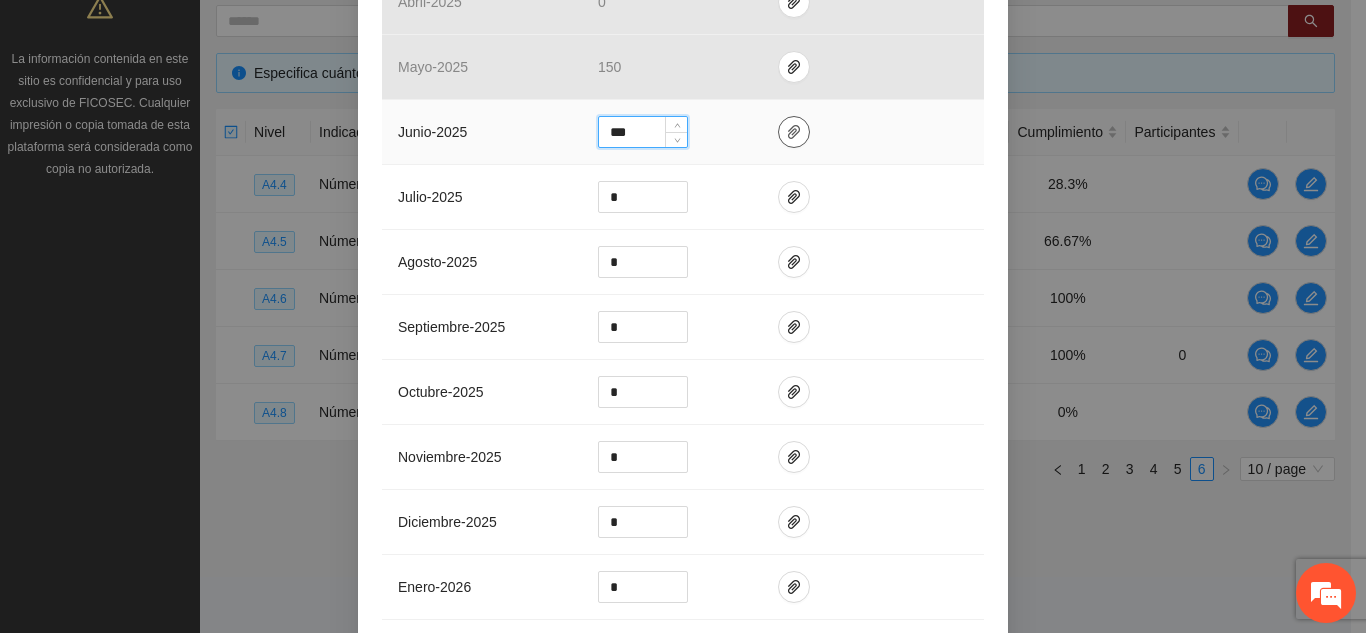 click 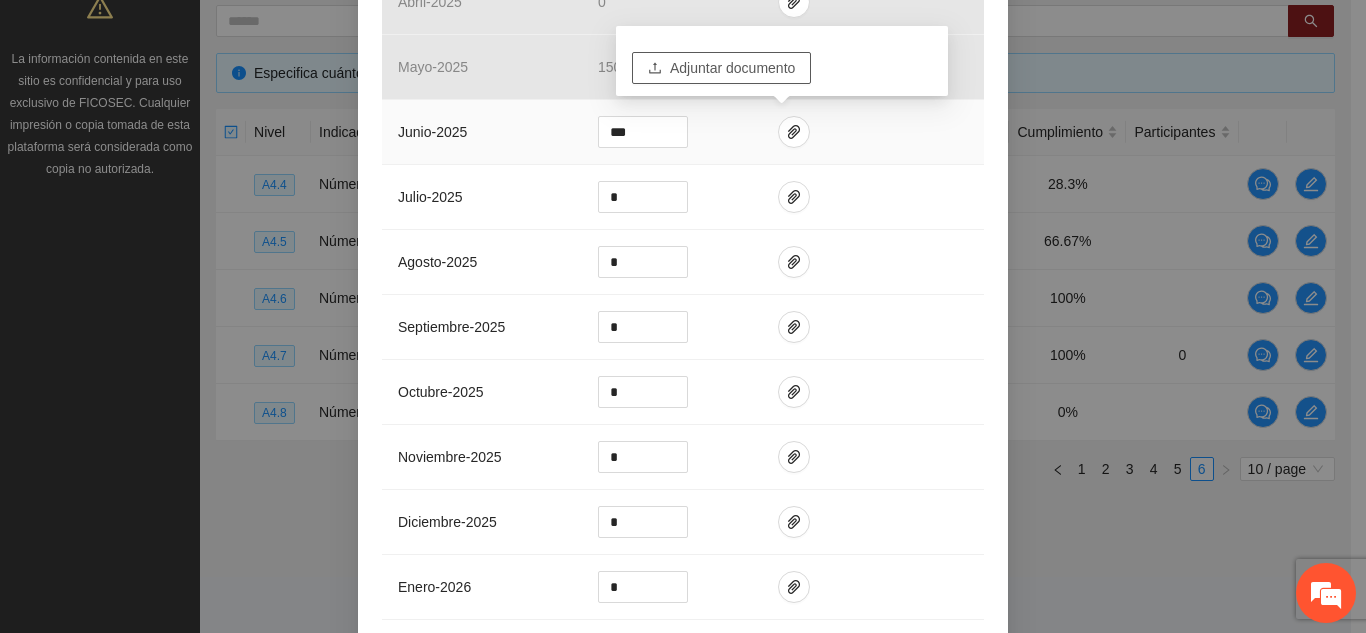click on "Adjuntar documento" at bounding box center [732, 68] 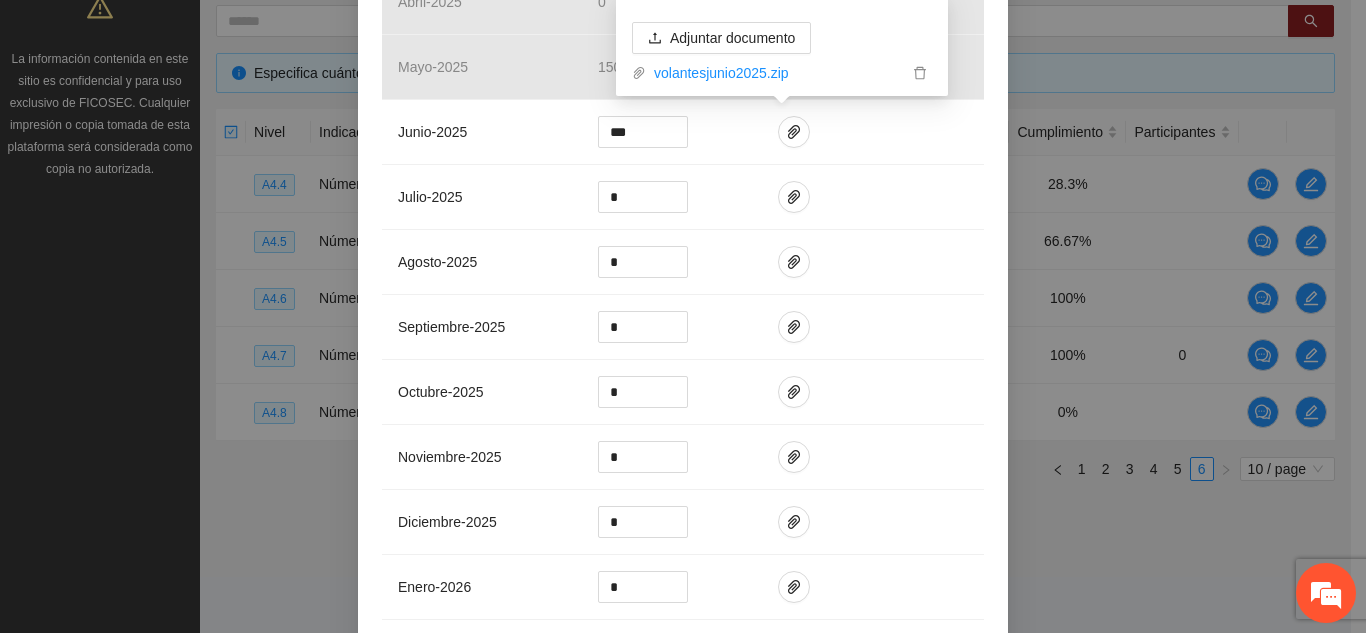 scroll, scrollTop: 862, scrollLeft: 0, axis: vertical 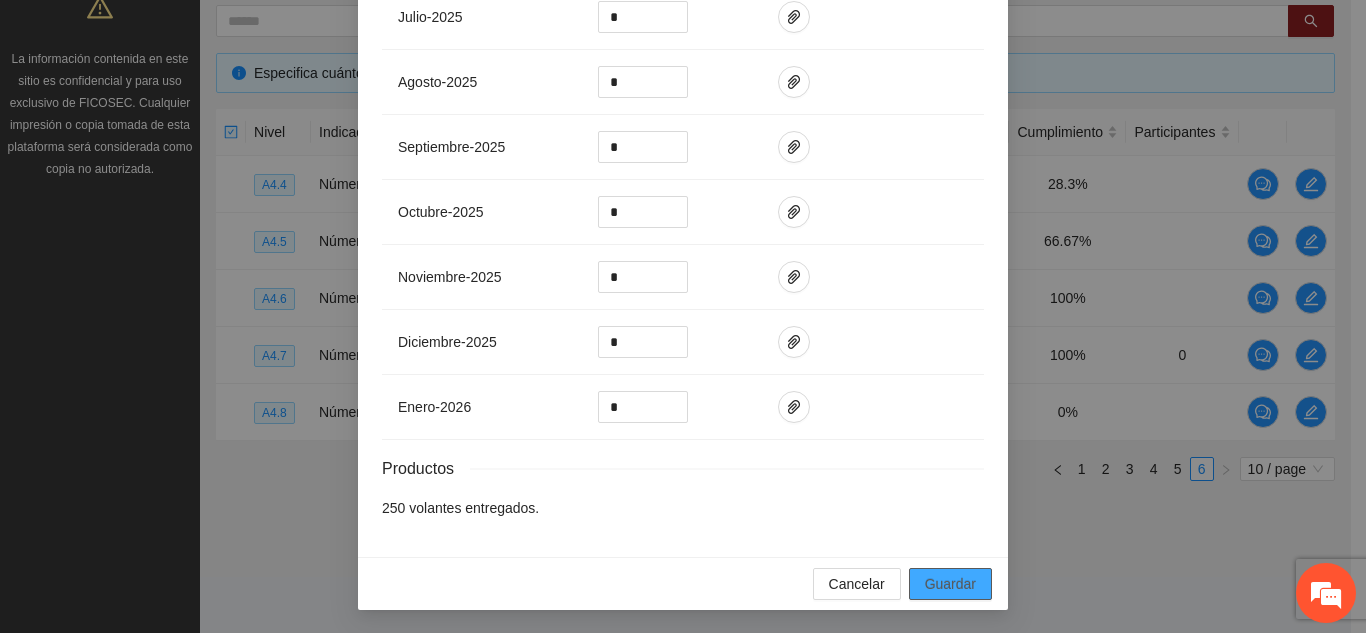 click on "Guardar" at bounding box center (950, 584) 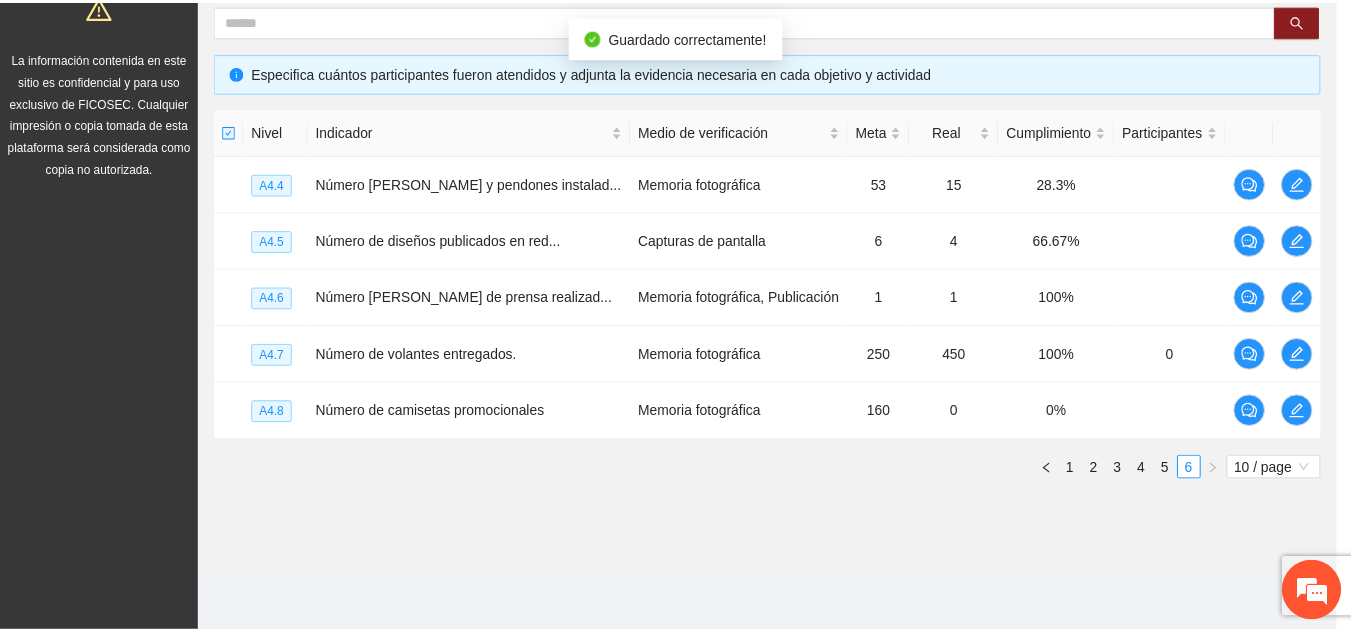 scroll, scrollTop: 762, scrollLeft: 0, axis: vertical 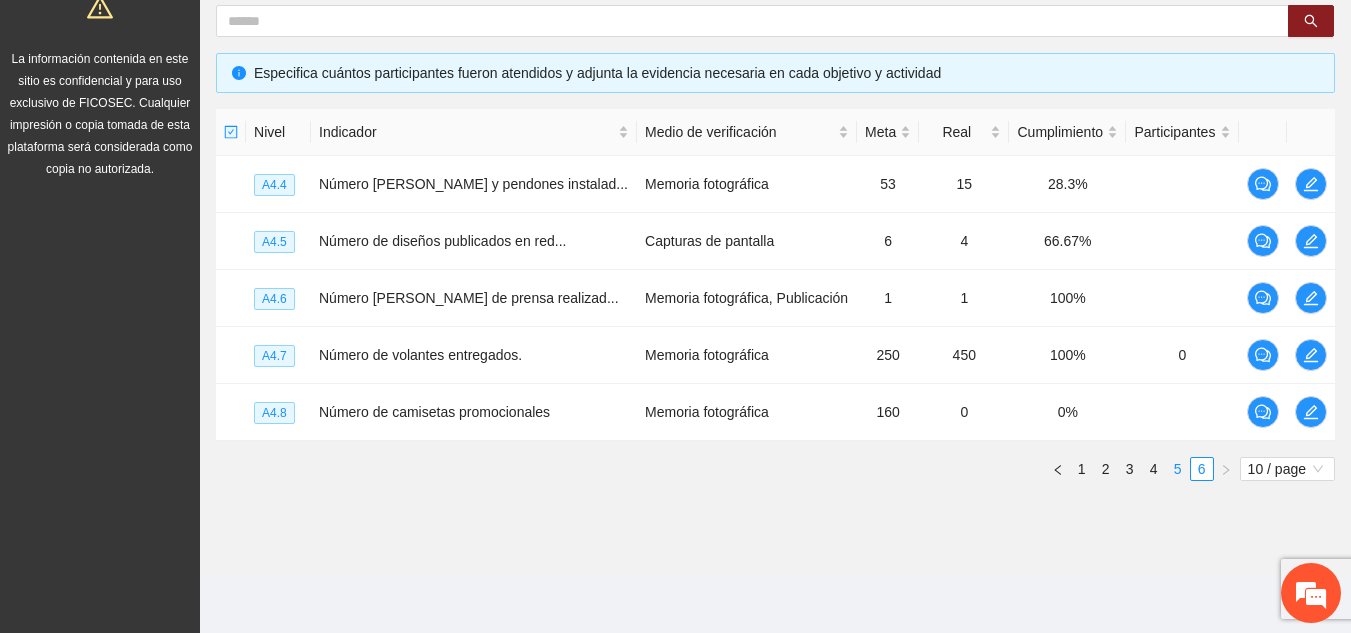 click on "5" at bounding box center (1178, 469) 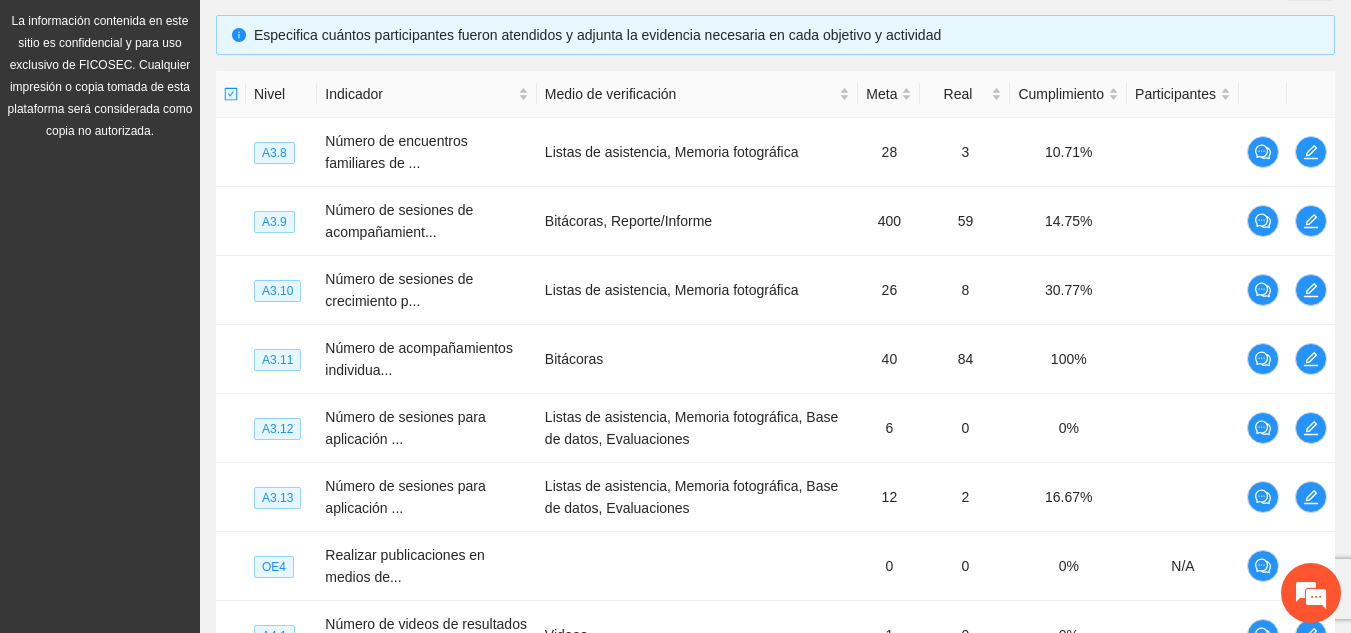 scroll, scrollTop: 448, scrollLeft: 0, axis: vertical 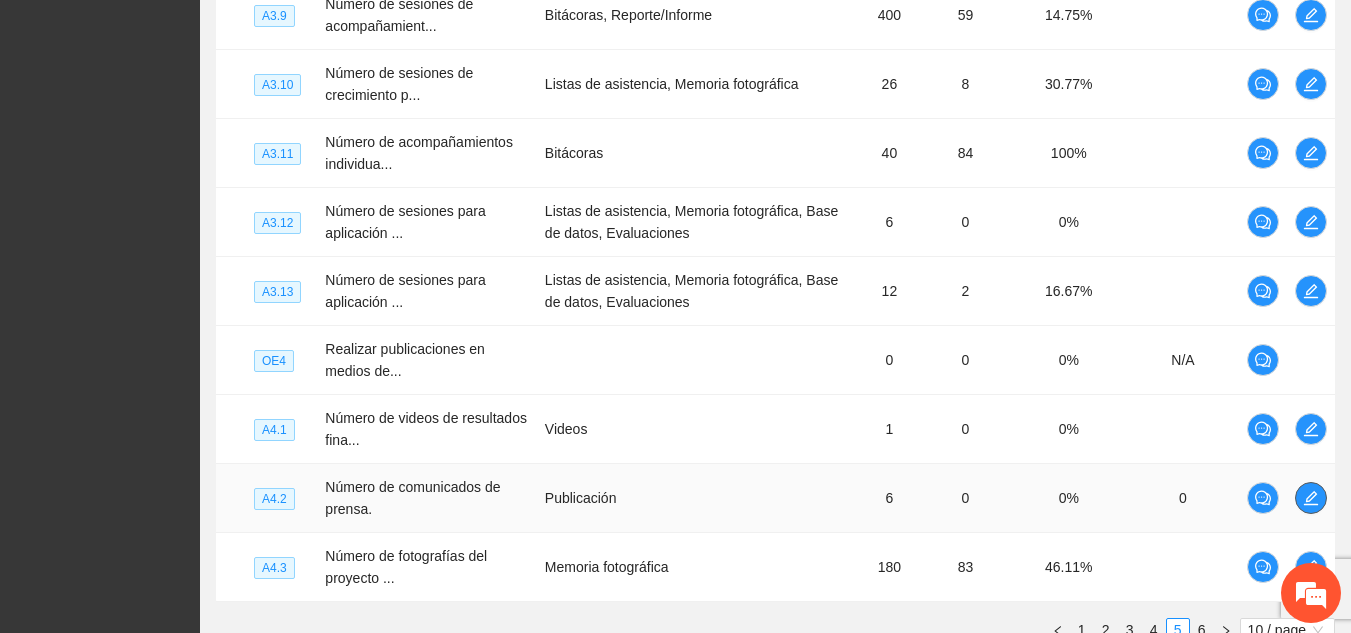 click 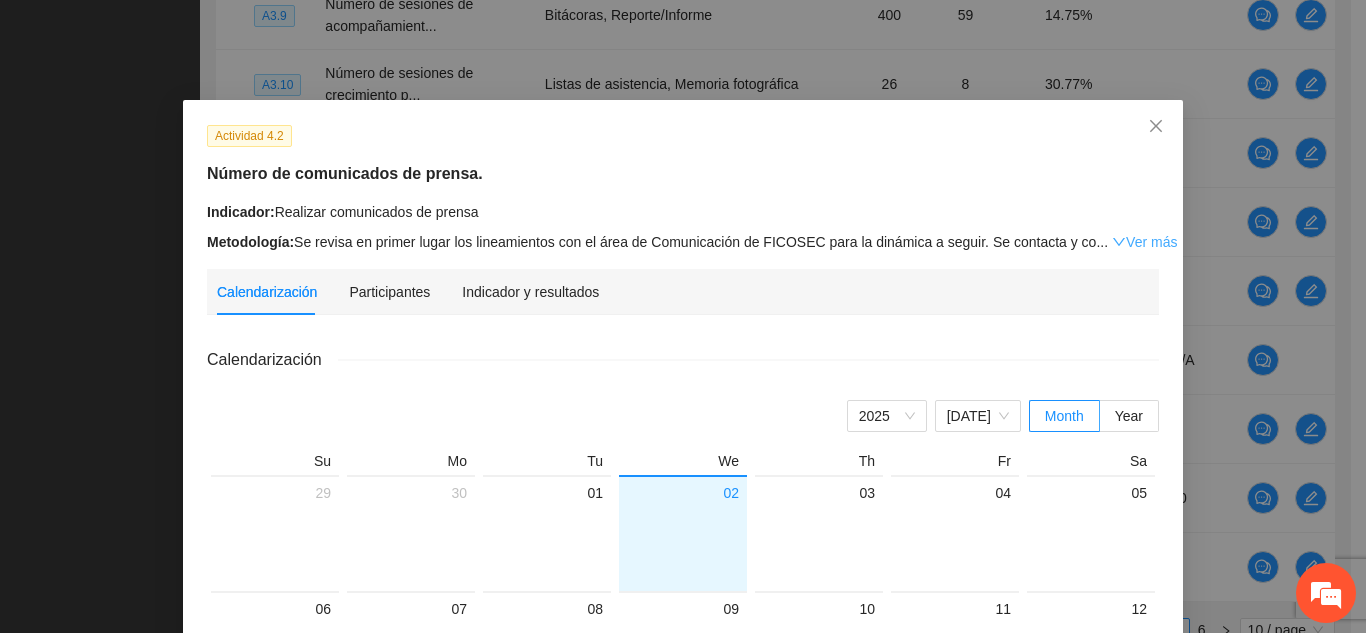 click on "Ver más" at bounding box center [1144, 242] 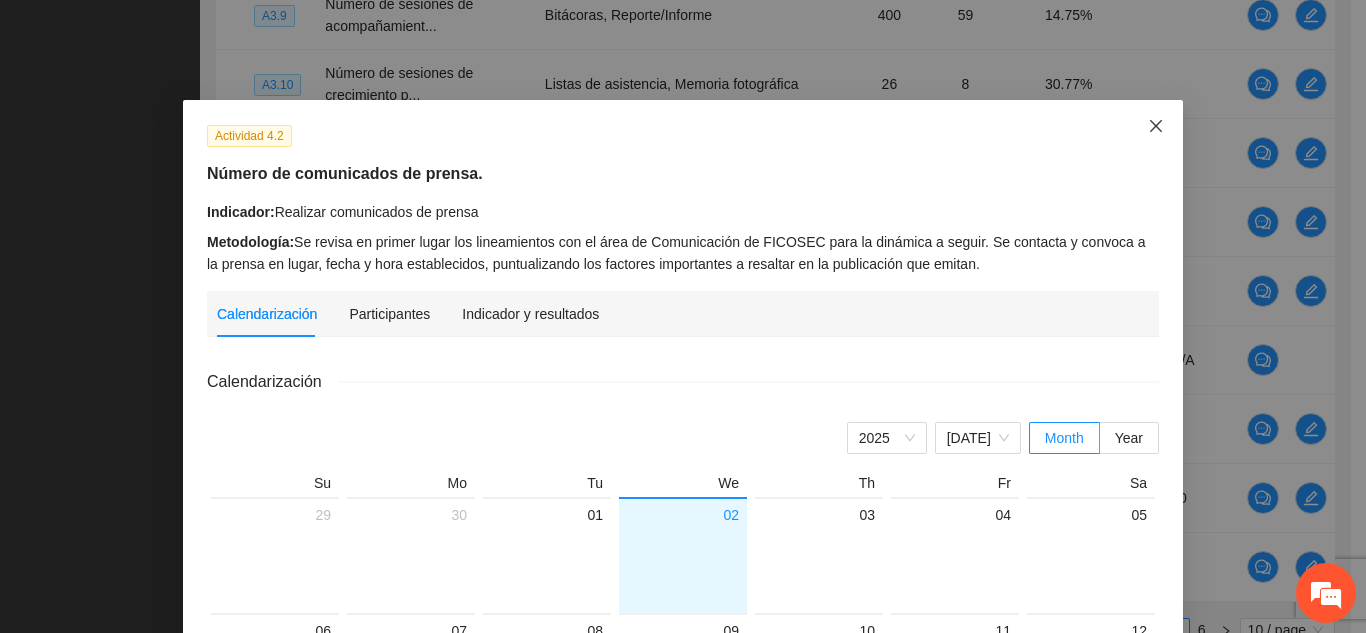 click at bounding box center [1156, 127] 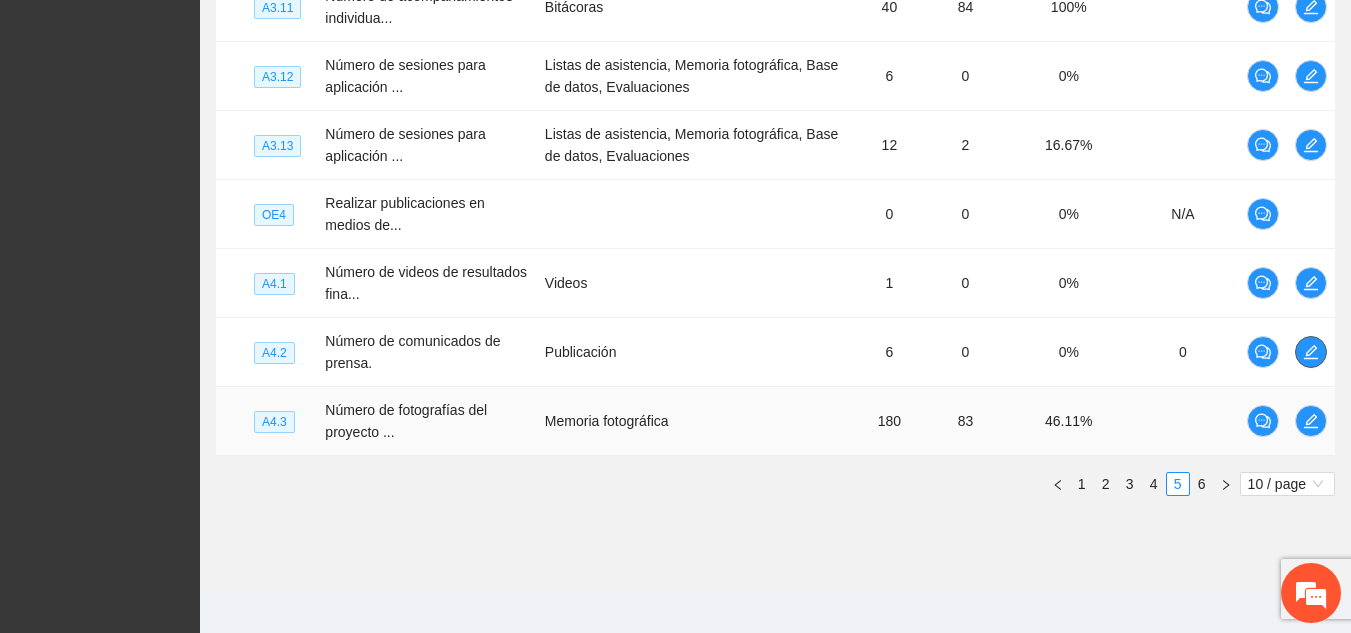 scroll, scrollTop: 796, scrollLeft: 0, axis: vertical 